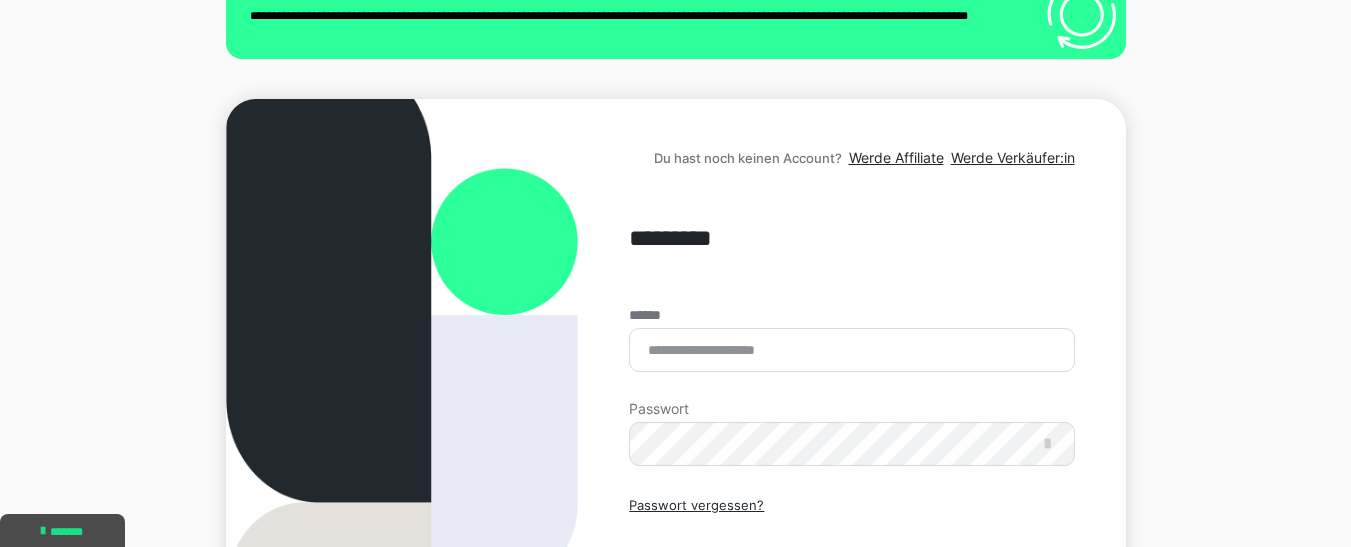 scroll, scrollTop: 328, scrollLeft: 0, axis: vertical 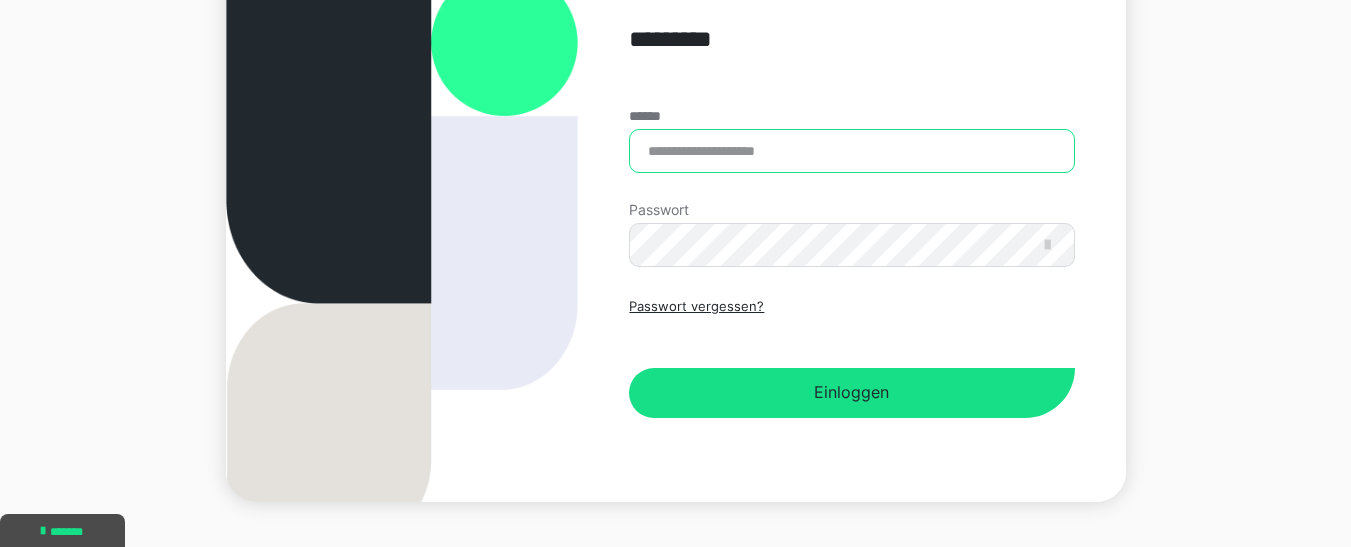 click on "******" at bounding box center (851, 151) 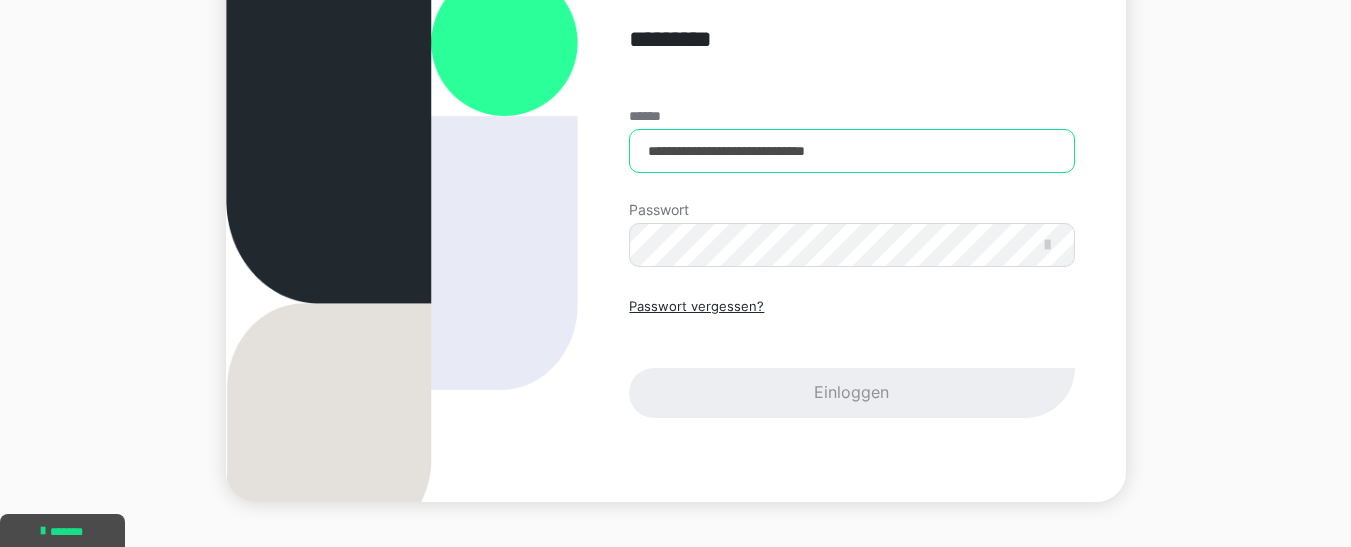 type on "**********" 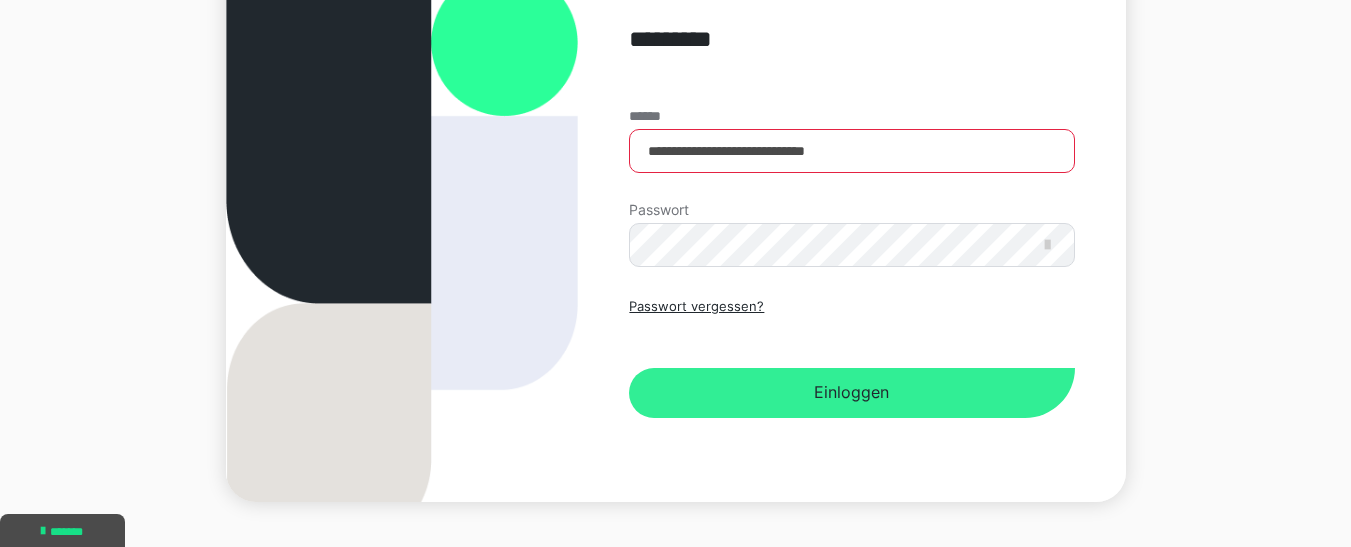 click on "Einloggen" at bounding box center [851, 393] 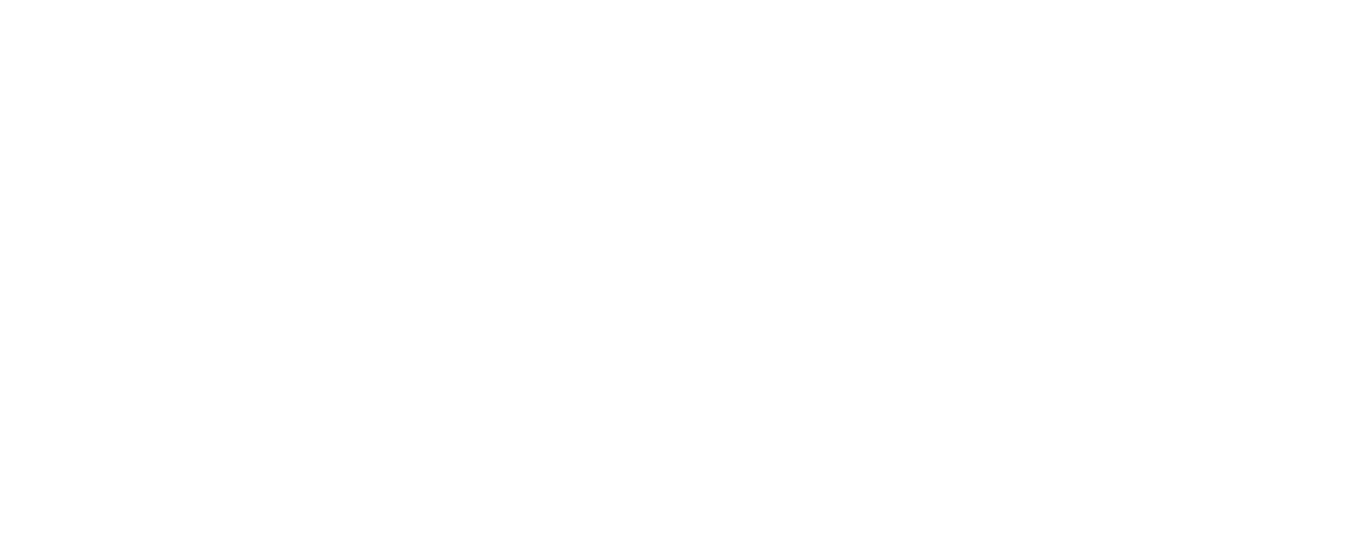 scroll, scrollTop: 0, scrollLeft: 0, axis: both 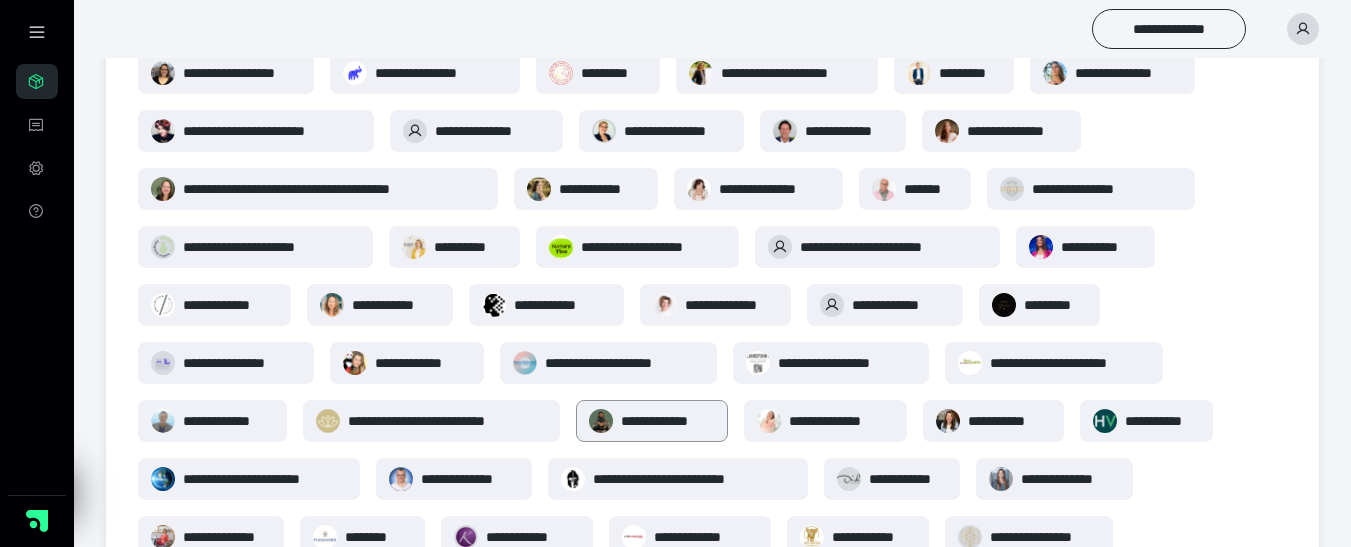 click on "**********" at bounding box center (668, 421) 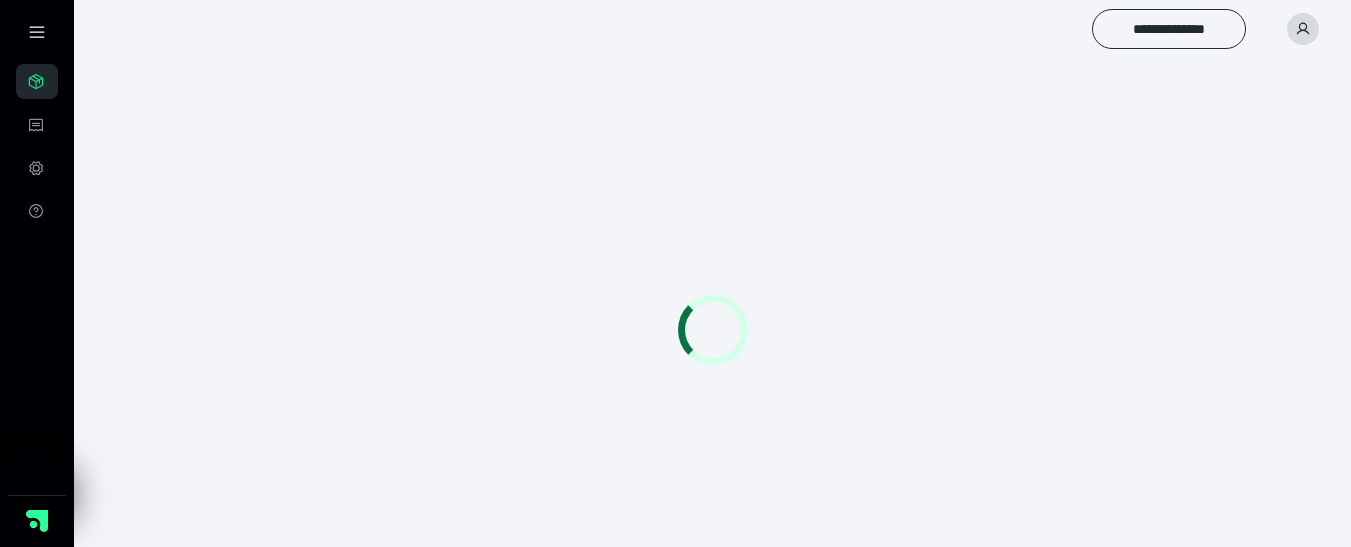 scroll, scrollTop: 0, scrollLeft: 0, axis: both 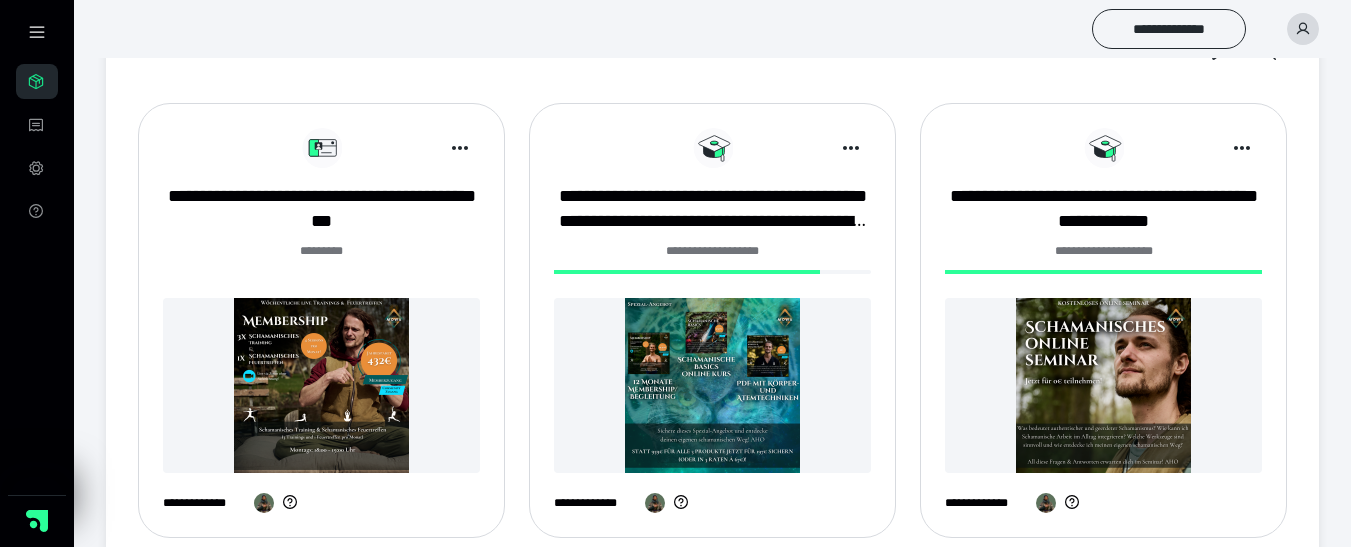 click at bounding box center (712, 385) 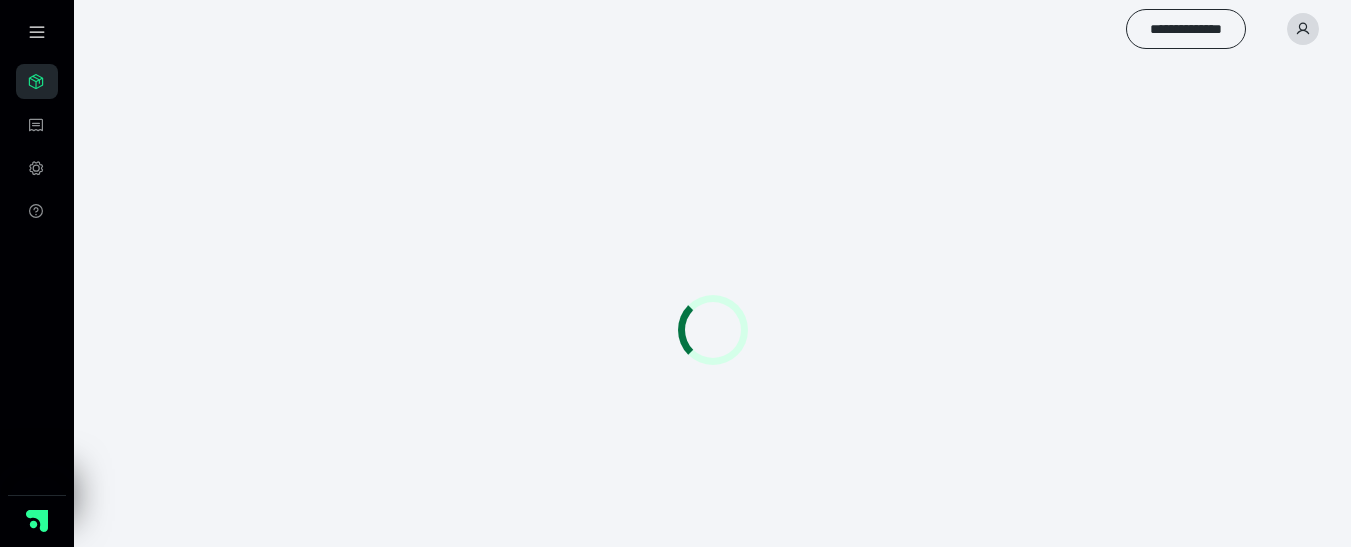 scroll, scrollTop: 0, scrollLeft: 0, axis: both 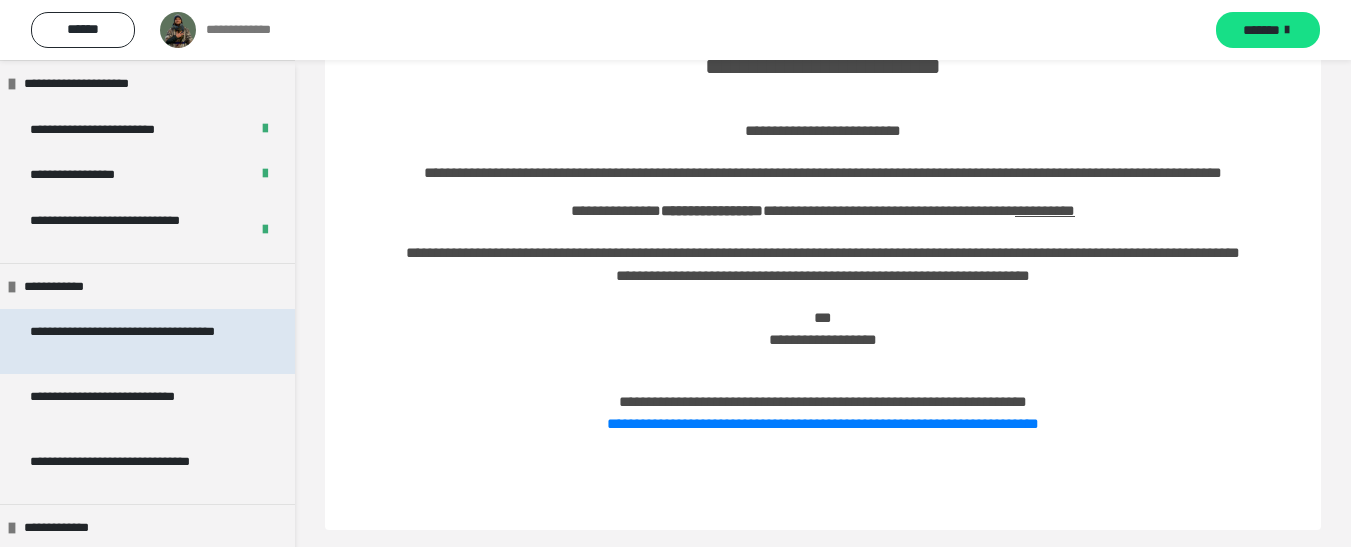 click on "**********" at bounding box center (132, 341) 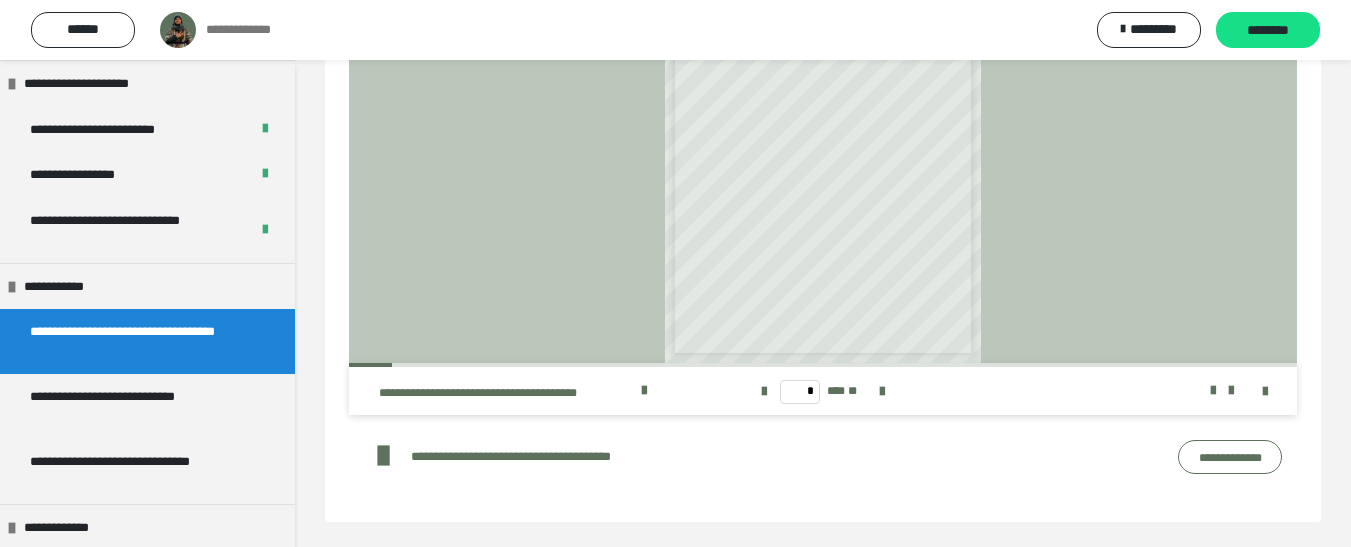 scroll, scrollTop: 795, scrollLeft: 0, axis: vertical 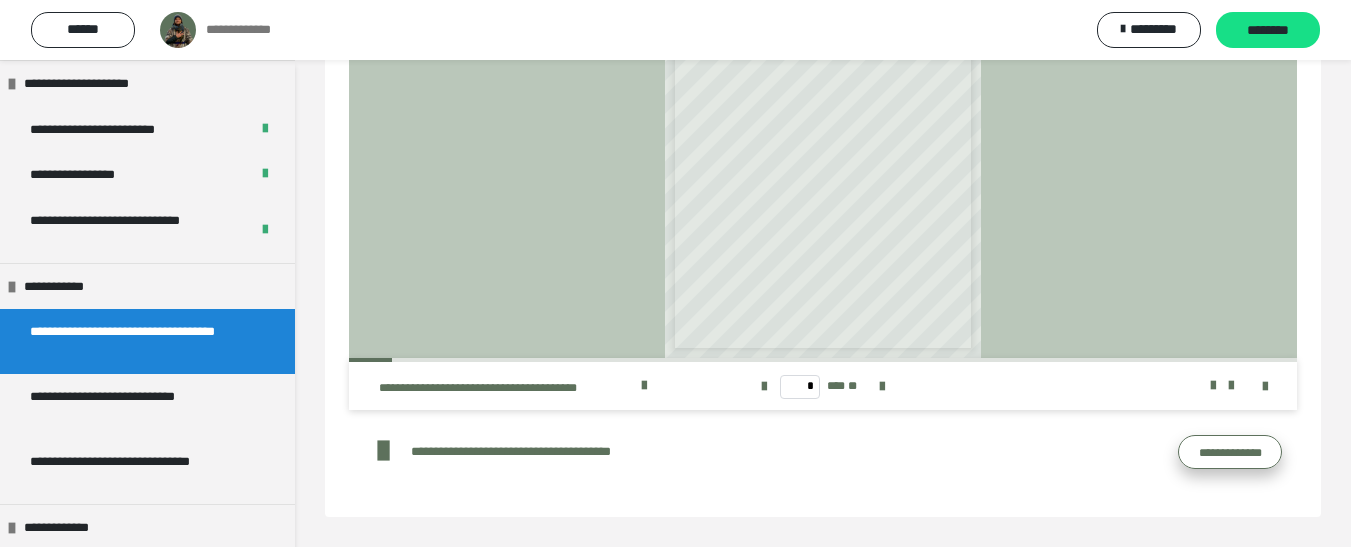 click on "**********" at bounding box center [1230, 452] 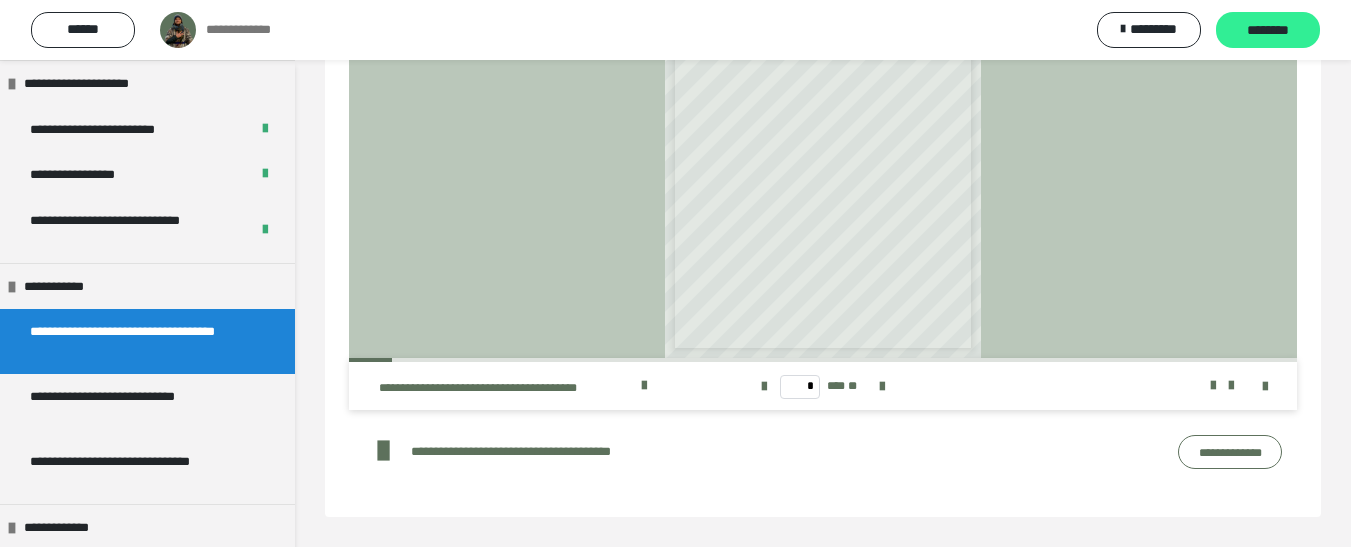 click on "********" at bounding box center (1268, 31) 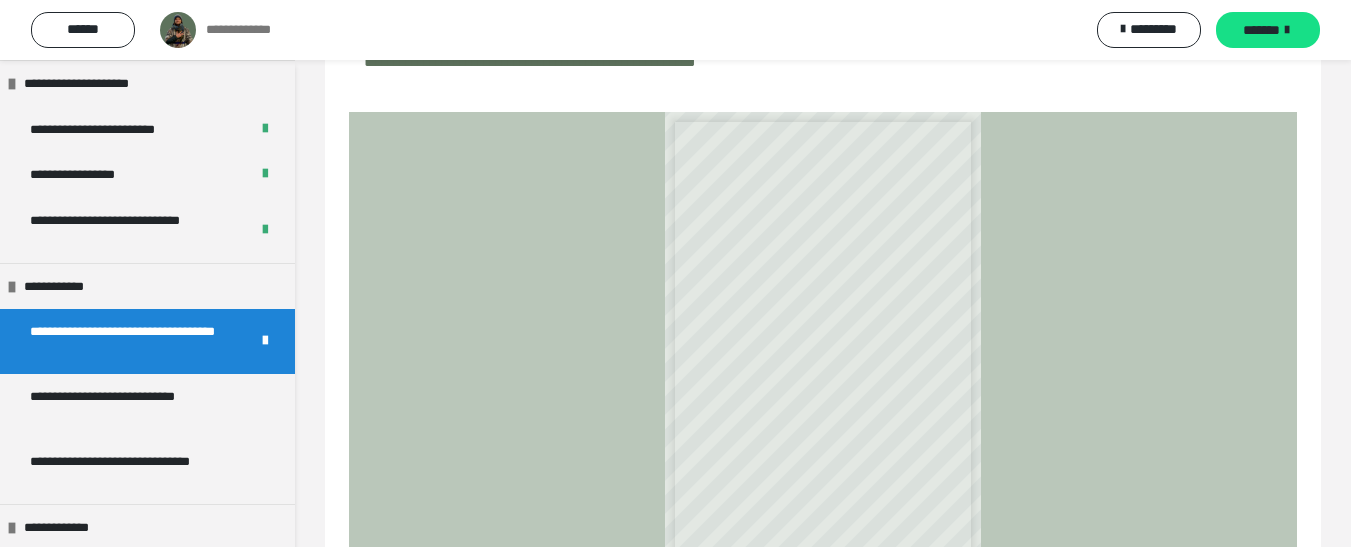 scroll, scrollTop: 596, scrollLeft: 0, axis: vertical 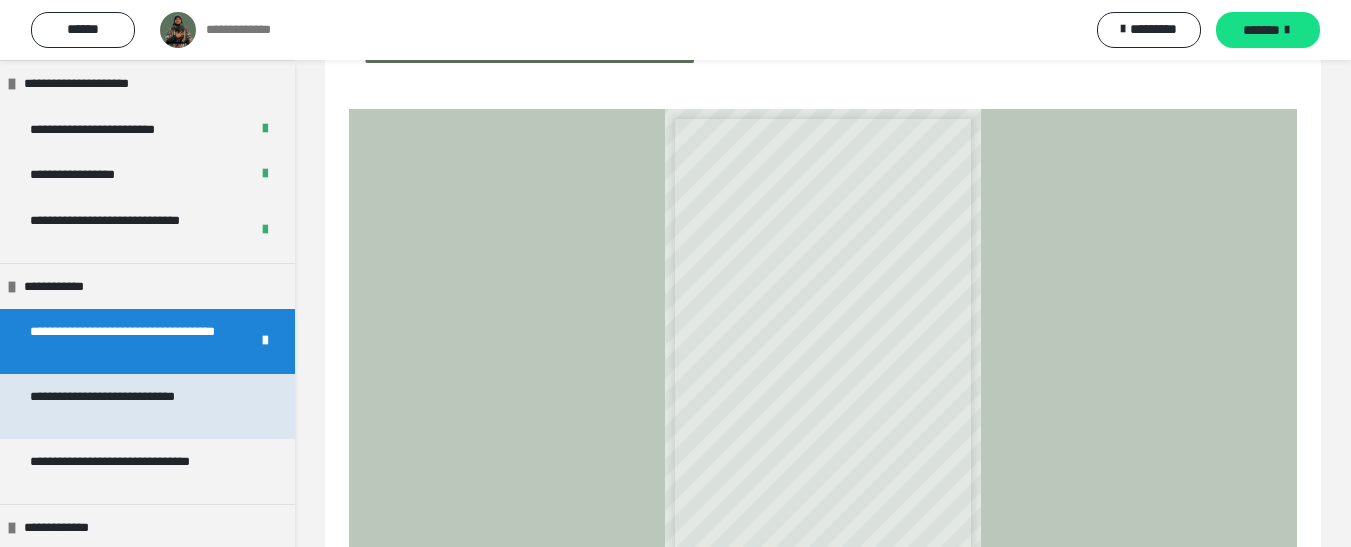 click on "**********" at bounding box center [132, 406] 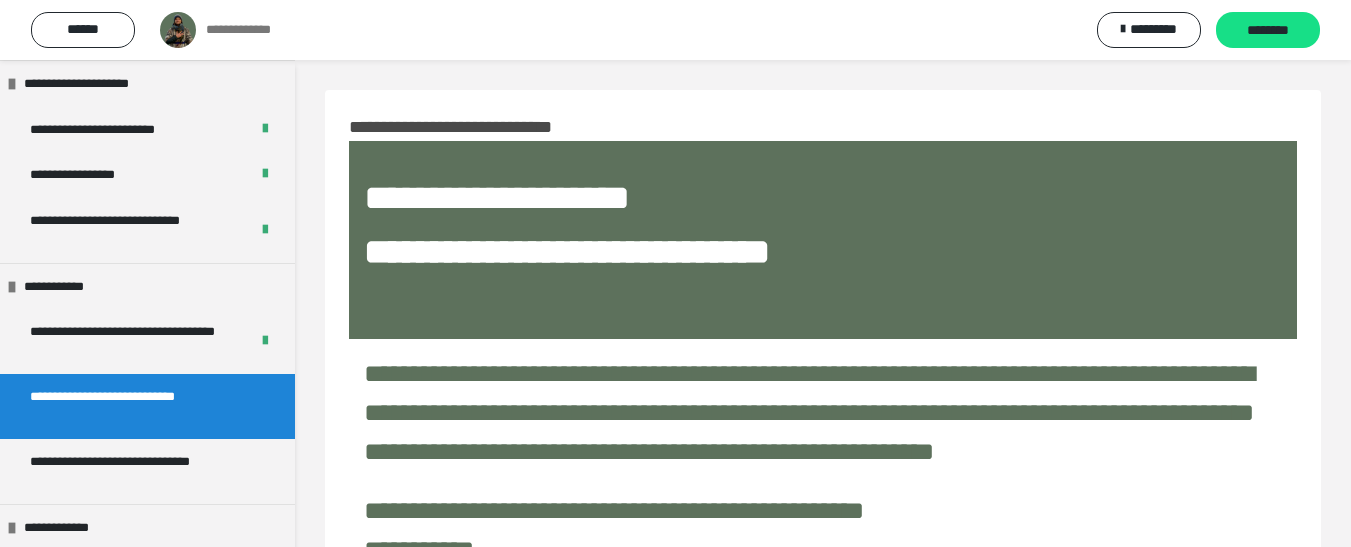 scroll, scrollTop: 1, scrollLeft: 0, axis: vertical 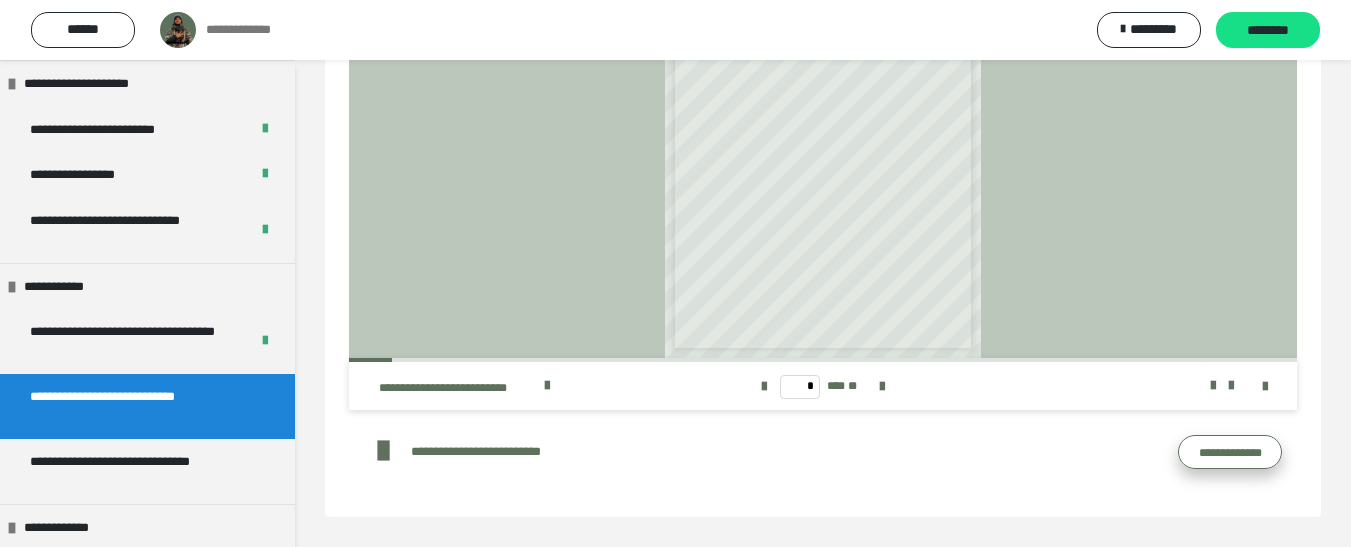 click on "**********" at bounding box center [1230, 452] 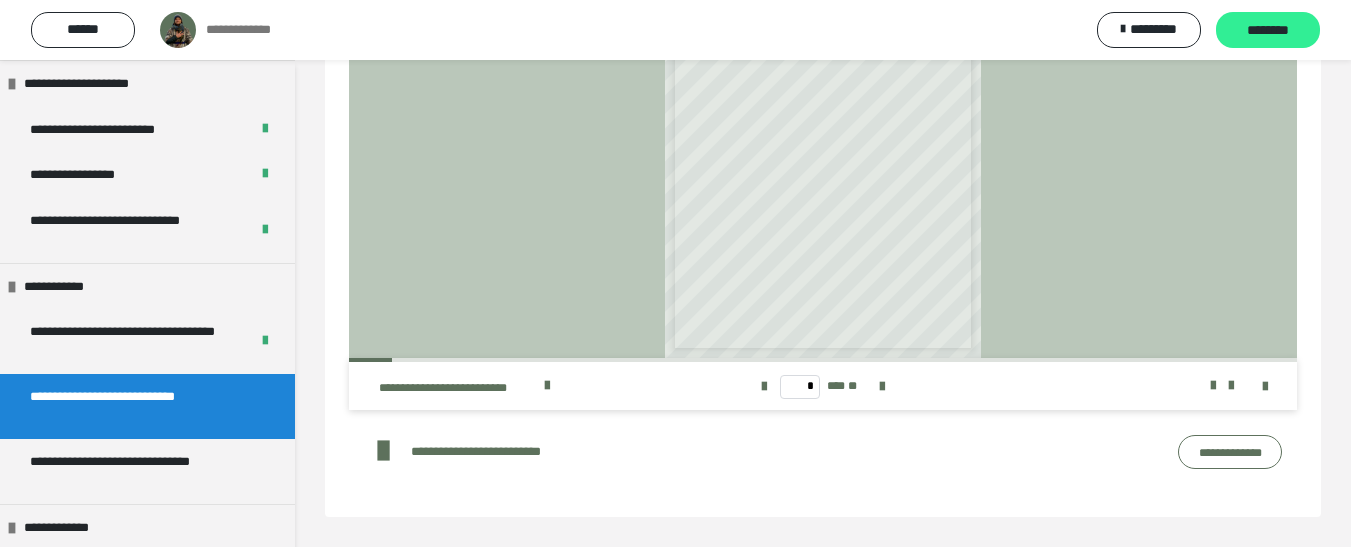 click on "********" at bounding box center (1268, 31) 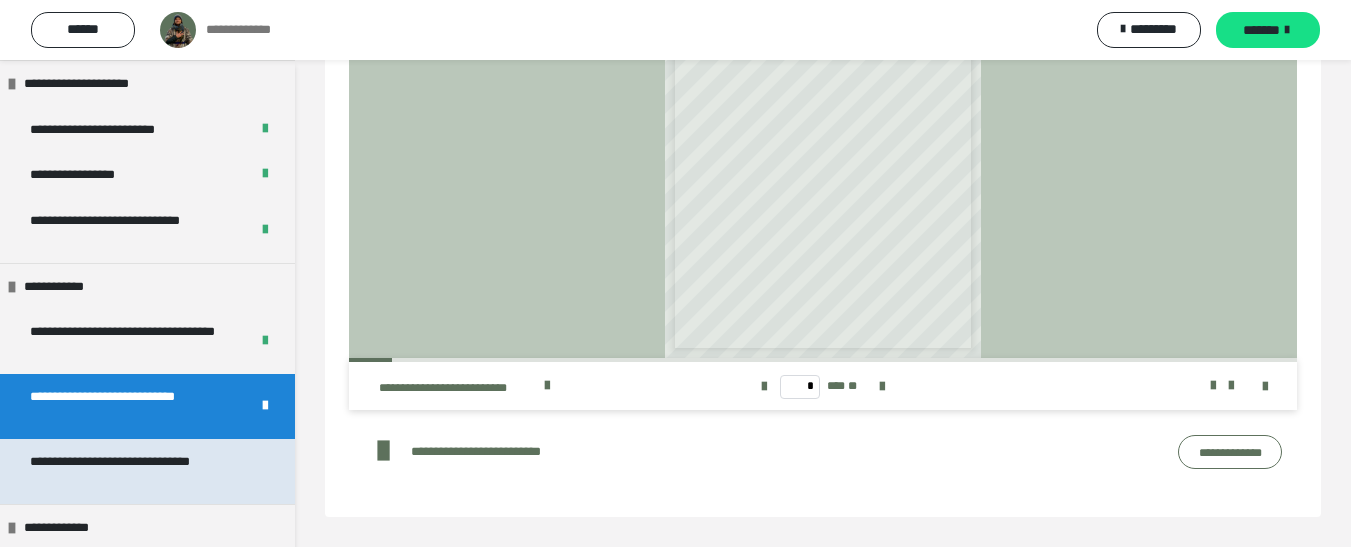 click on "**********" at bounding box center (132, 471) 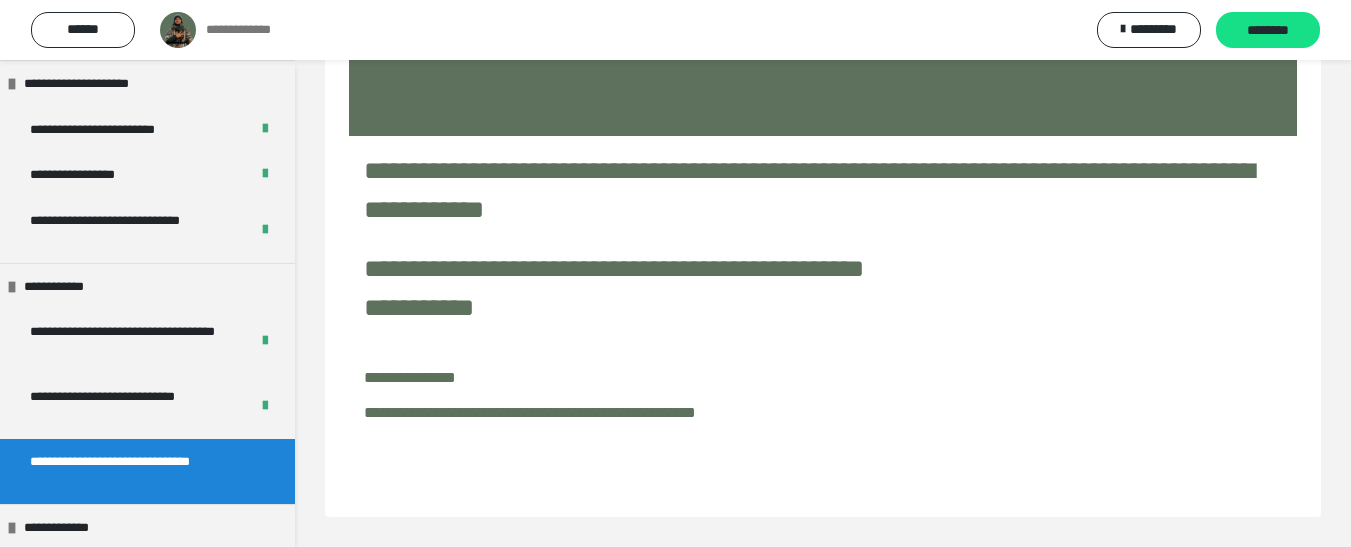 scroll, scrollTop: 203, scrollLeft: 0, axis: vertical 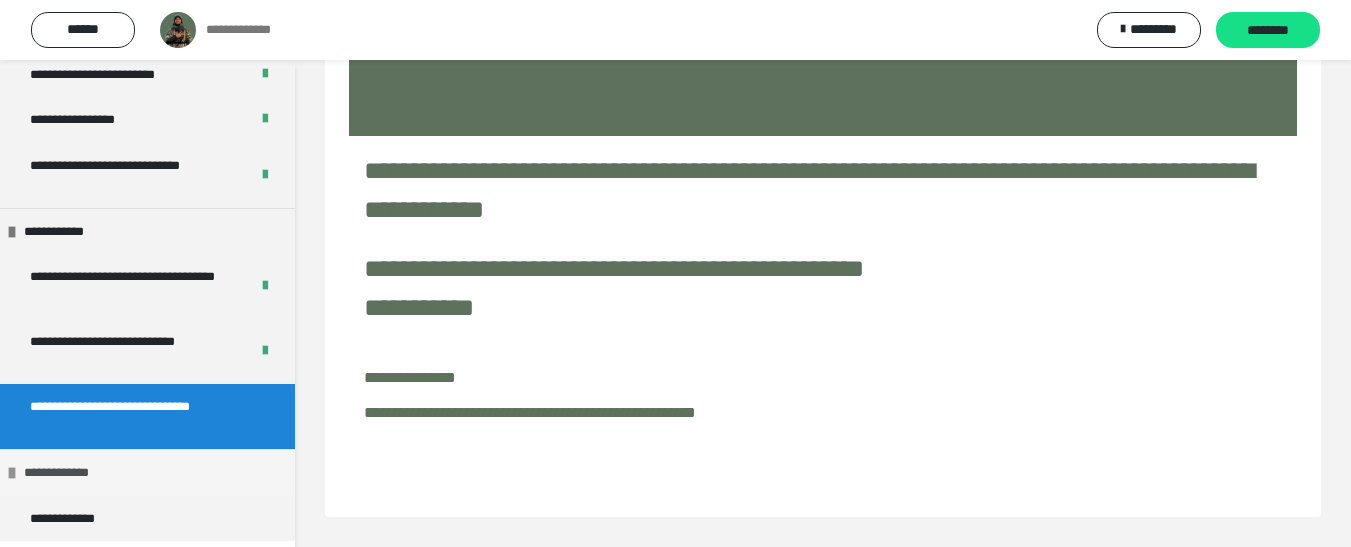 click on "**********" at bounding box center (69, 473) 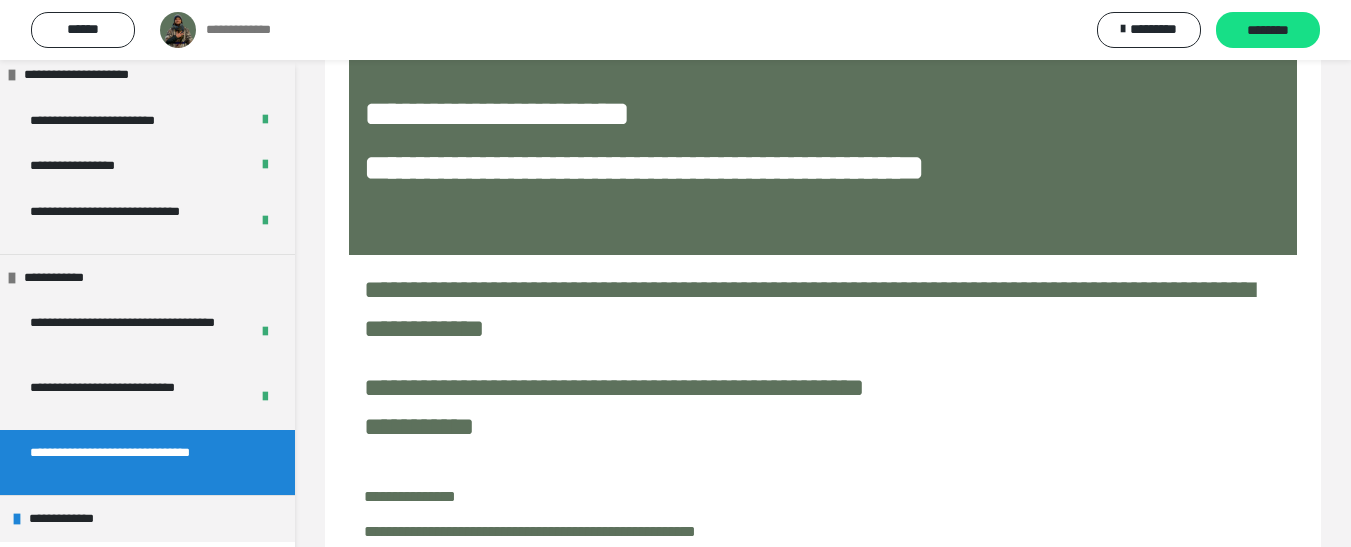 scroll, scrollTop: 0, scrollLeft: 0, axis: both 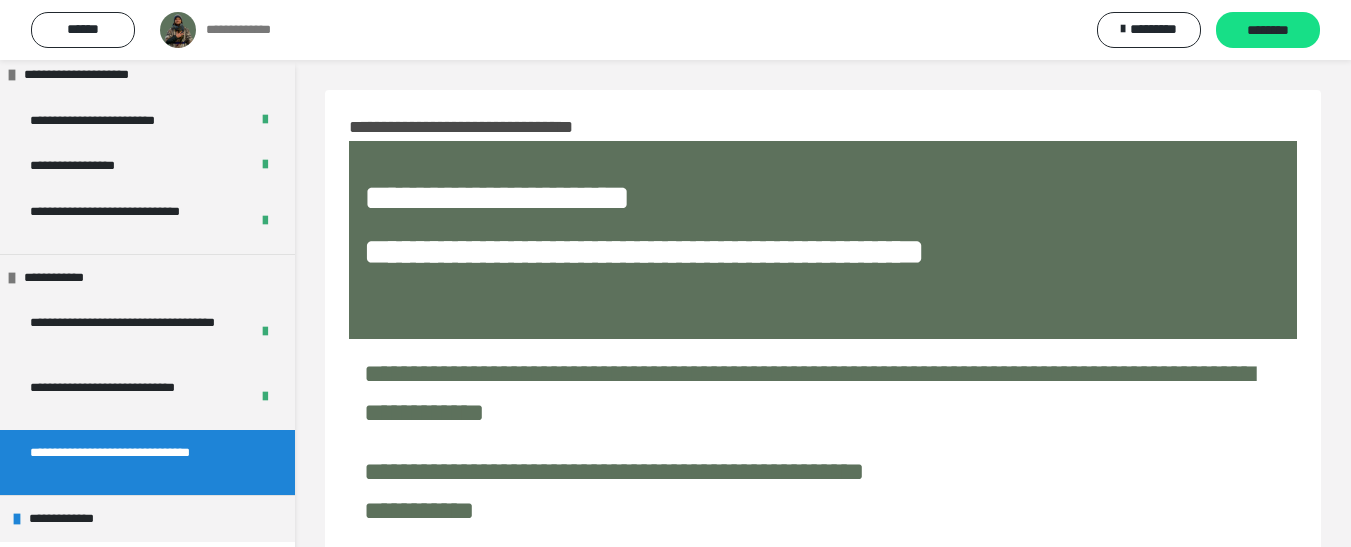 click on "**********" at bounding box center (132, 462) 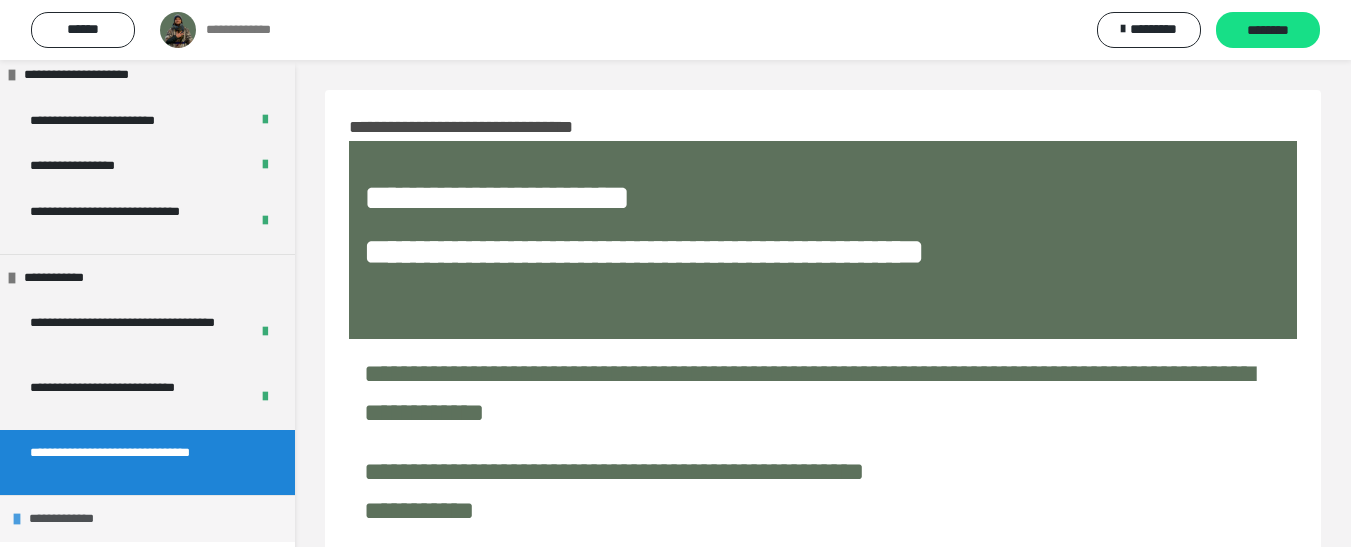 click on "**********" at bounding box center (74, 519) 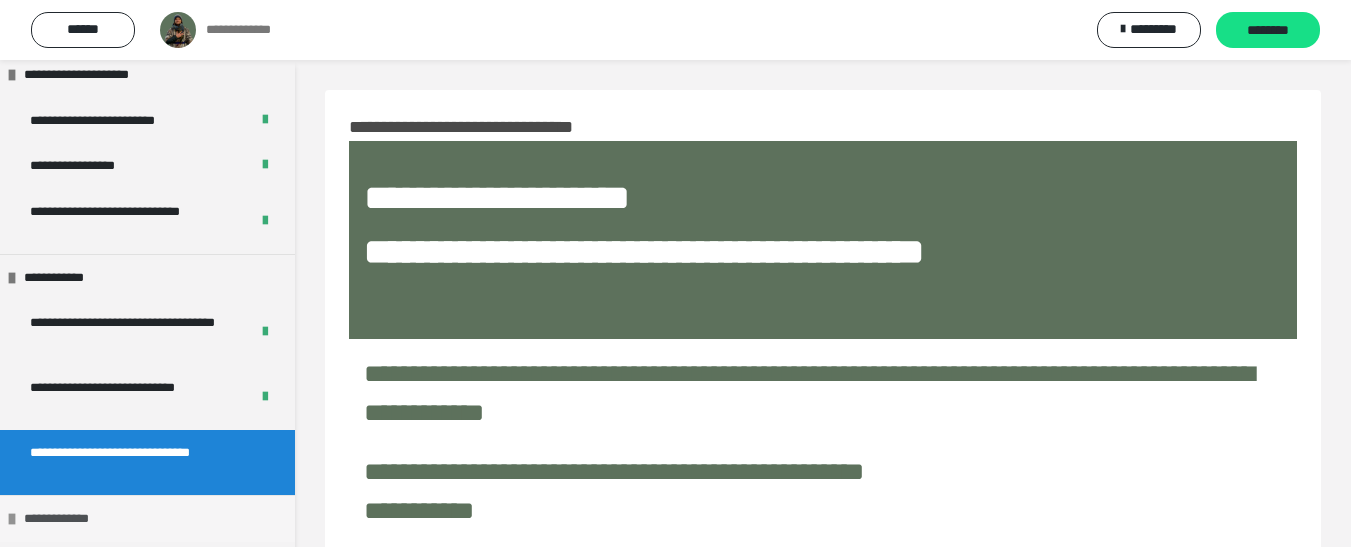 scroll, scrollTop: 2246, scrollLeft: 0, axis: vertical 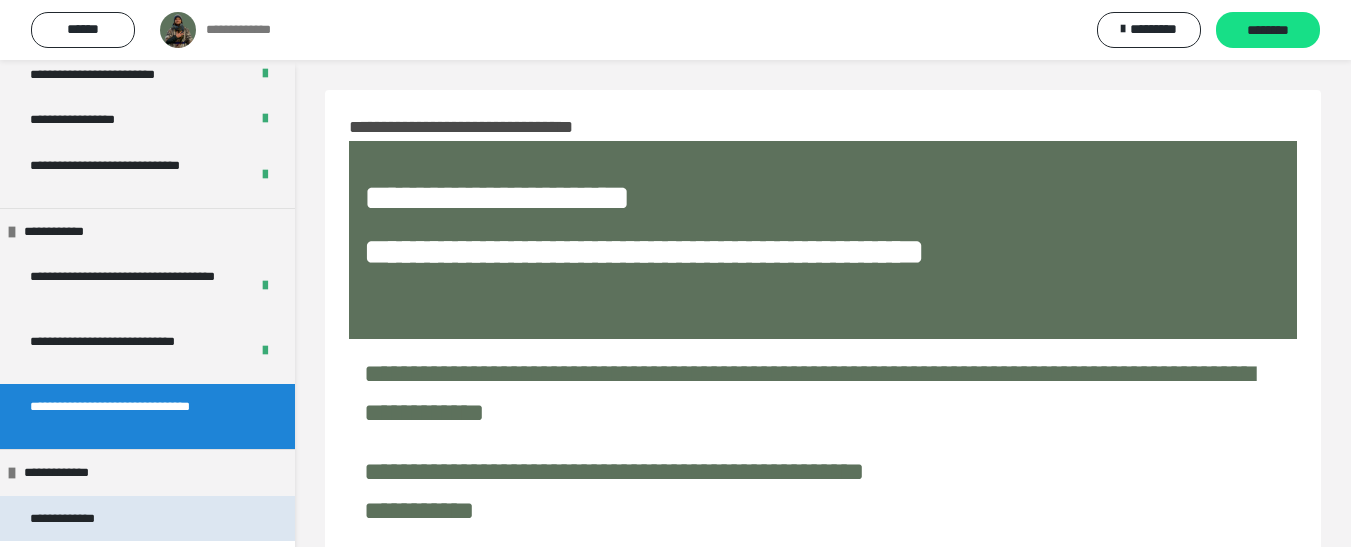 click on "**********" at bounding box center (77, 519) 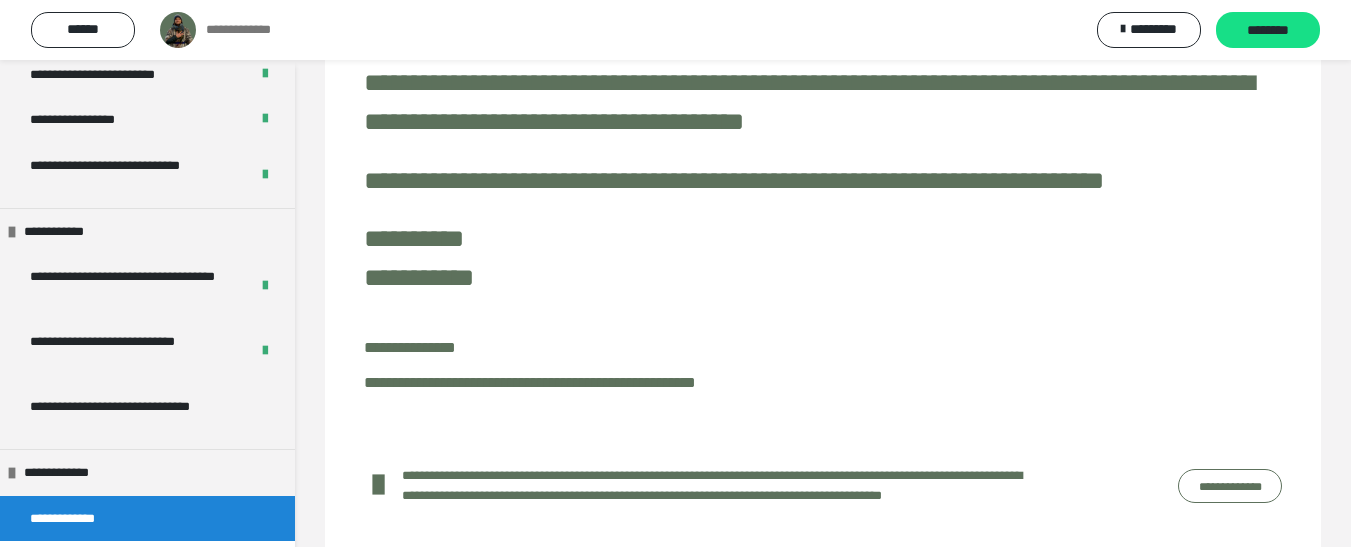 scroll, scrollTop: 992, scrollLeft: 0, axis: vertical 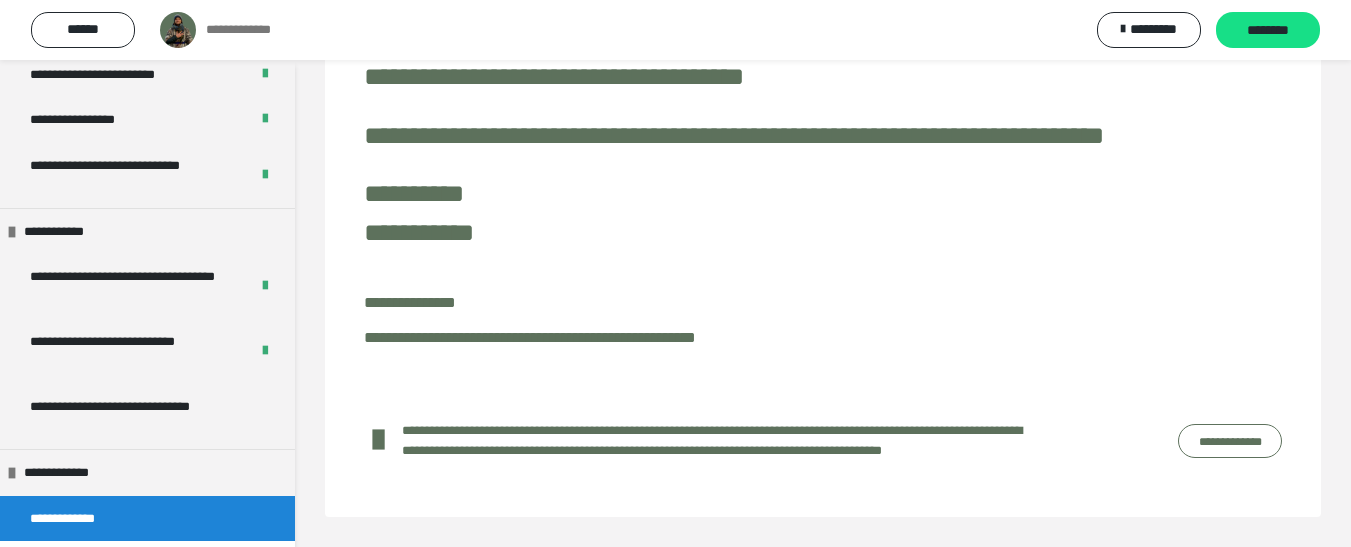 drag, startPoint x: 1191, startPoint y: 443, endPoint x: 1157, endPoint y: 443, distance: 34 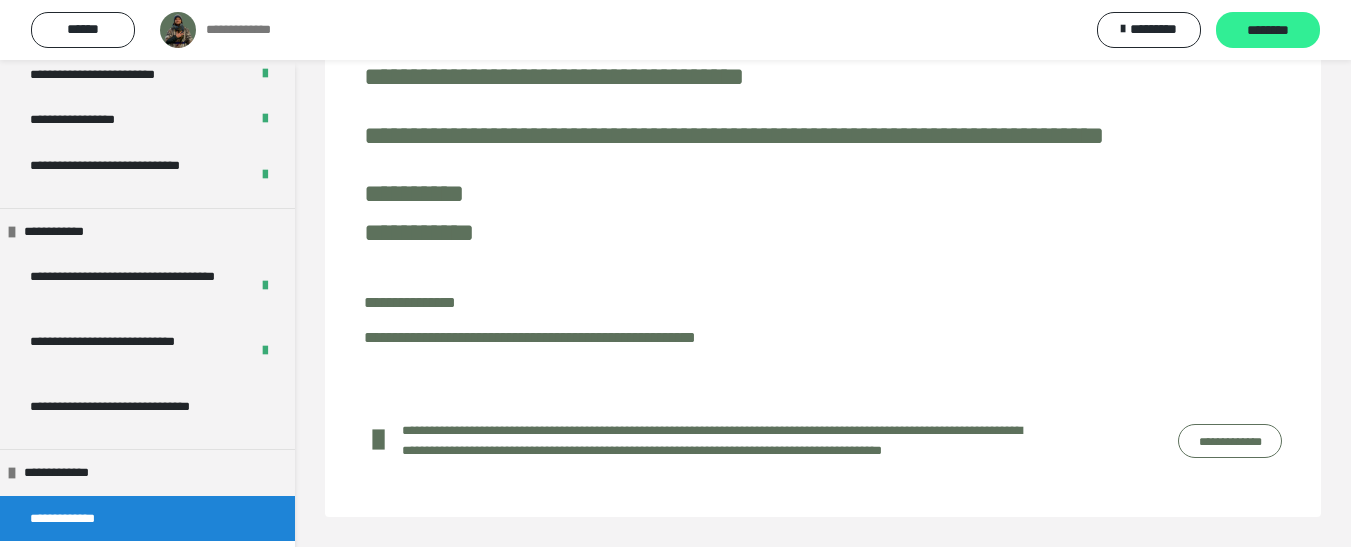 click on "********" at bounding box center [1268, 31] 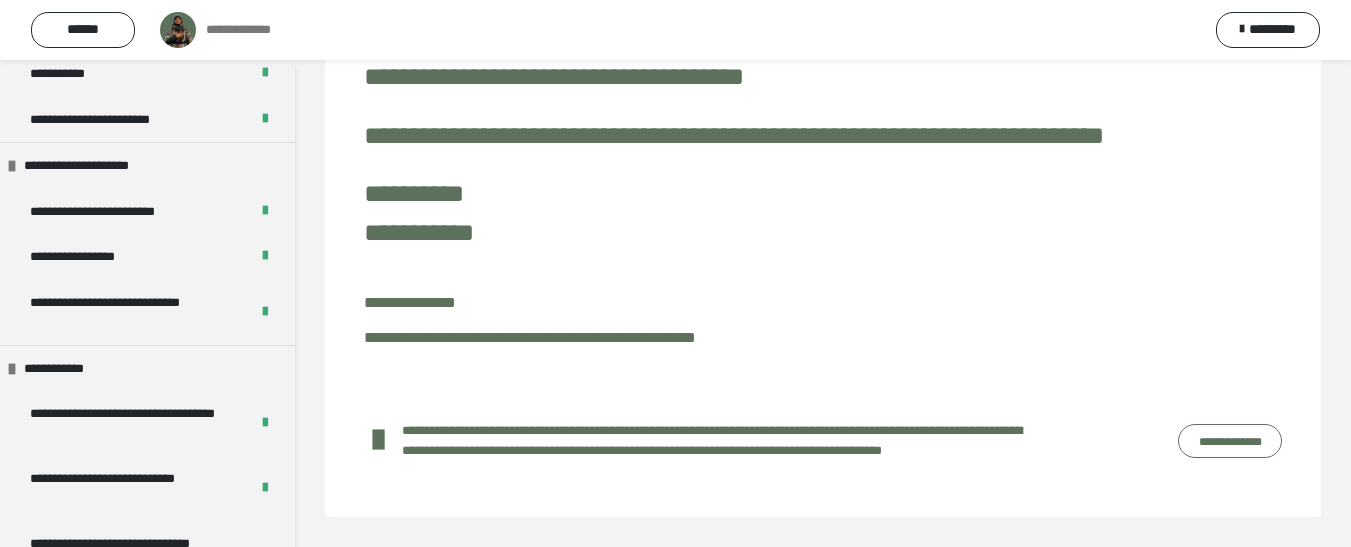scroll, scrollTop: 2246, scrollLeft: 0, axis: vertical 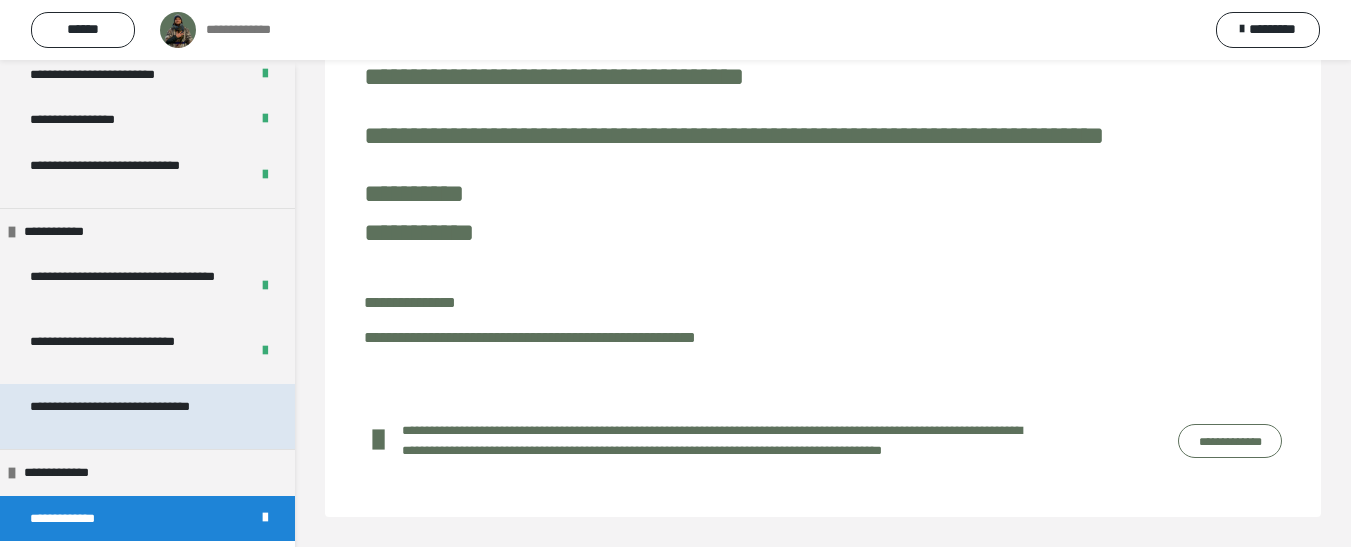 click on "**********" at bounding box center [132, 416] 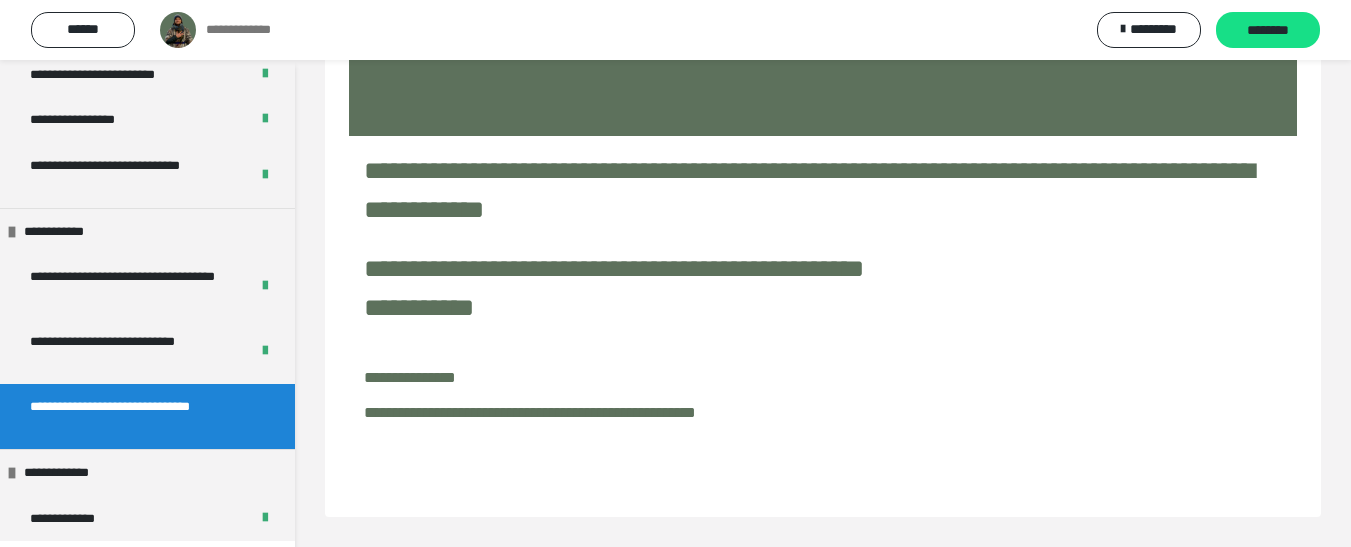 scroll, scrollTop: 203, scrollLeft: 0, axis: vertical 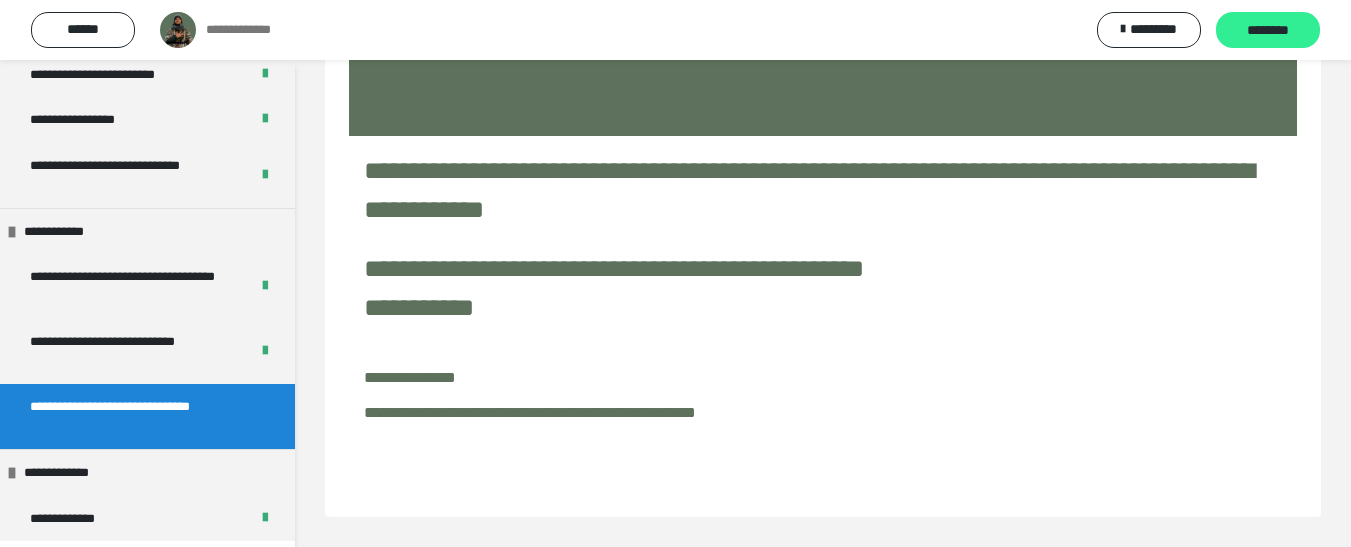 click on "********" at bounding box center (1268, 31) 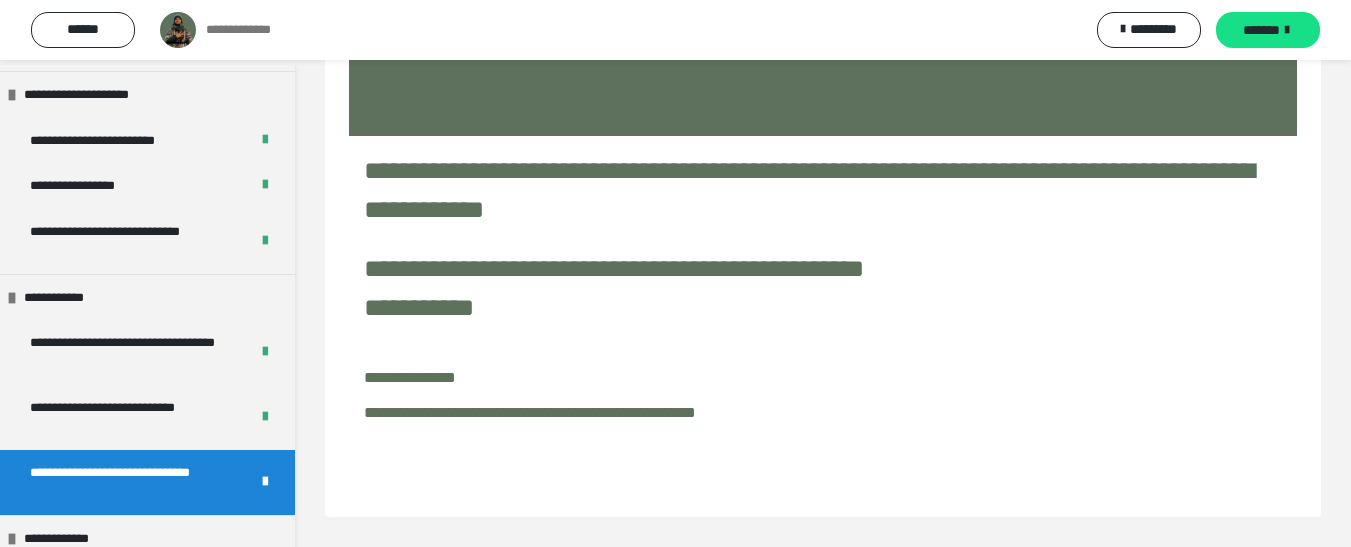 scroll, scrollTop: 2246, scrollLeft: 0, axis: vertical 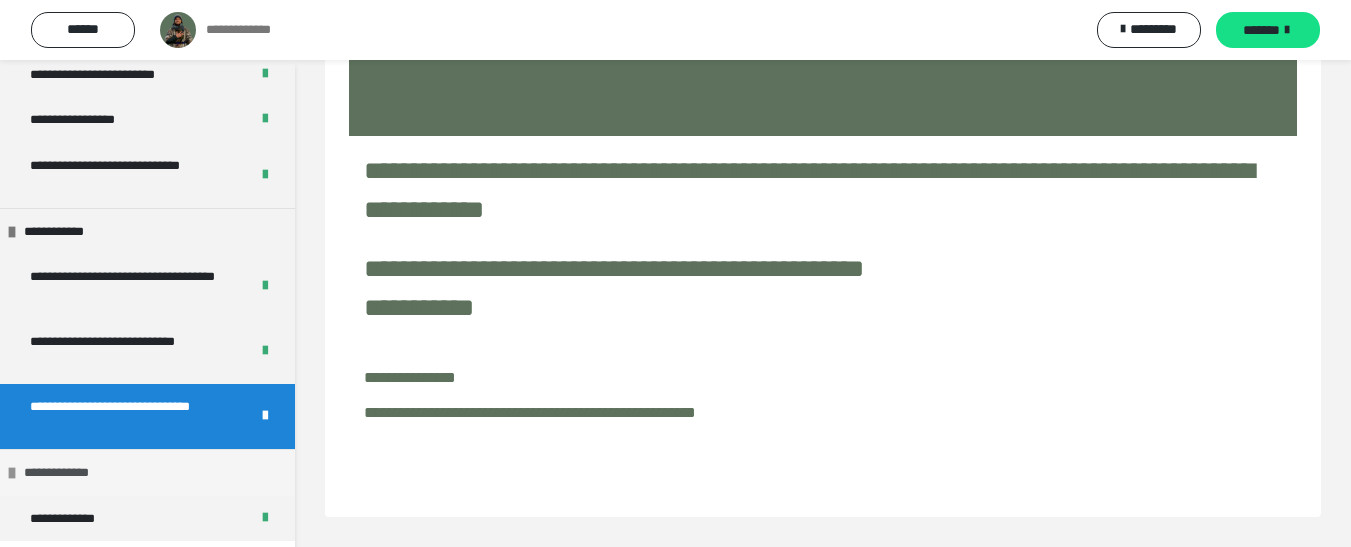 click on "**********" at bounding box center (147, 472) 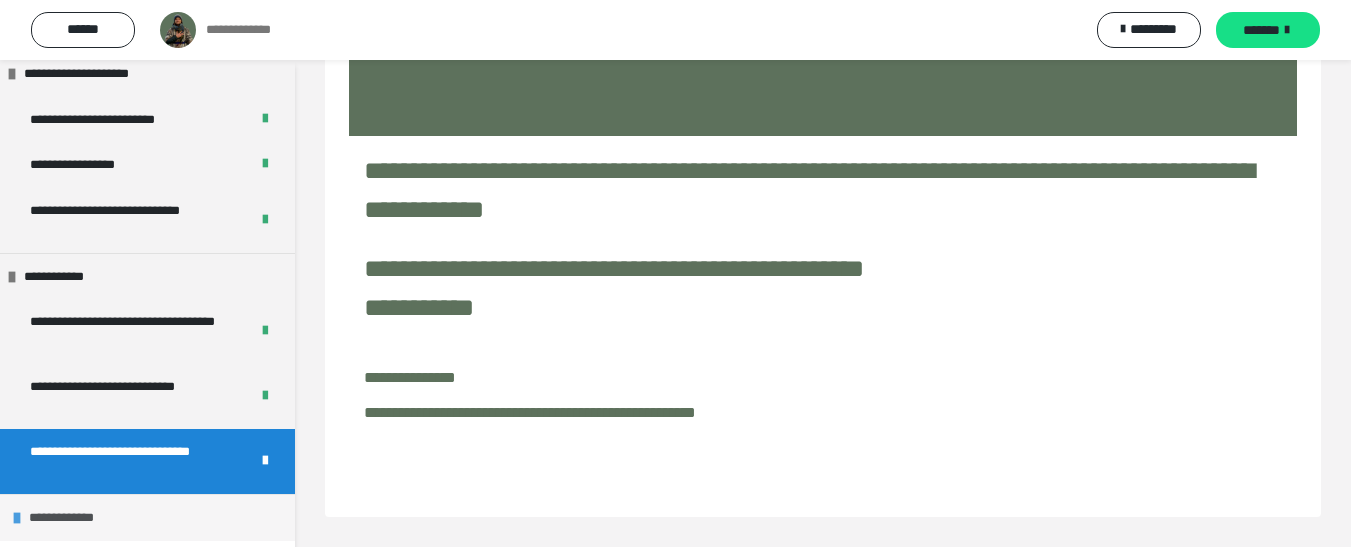 scroll, scrollTop: 2200, scrollLeft: 0, axis: vertical 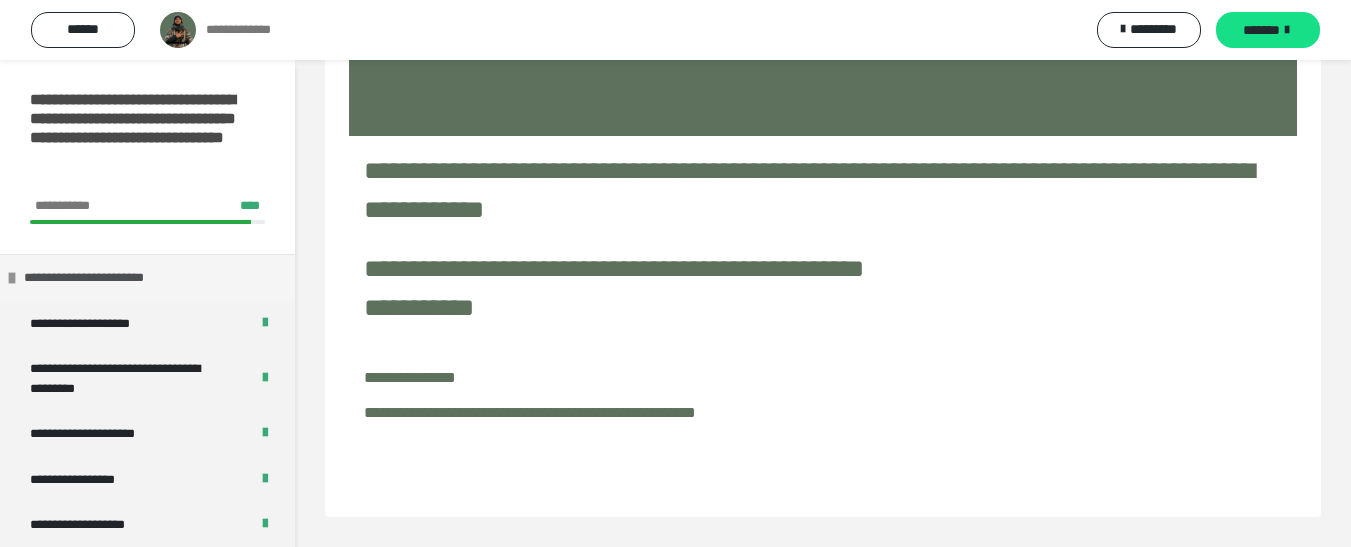 click on "**********" at bounding box center (102, 278) 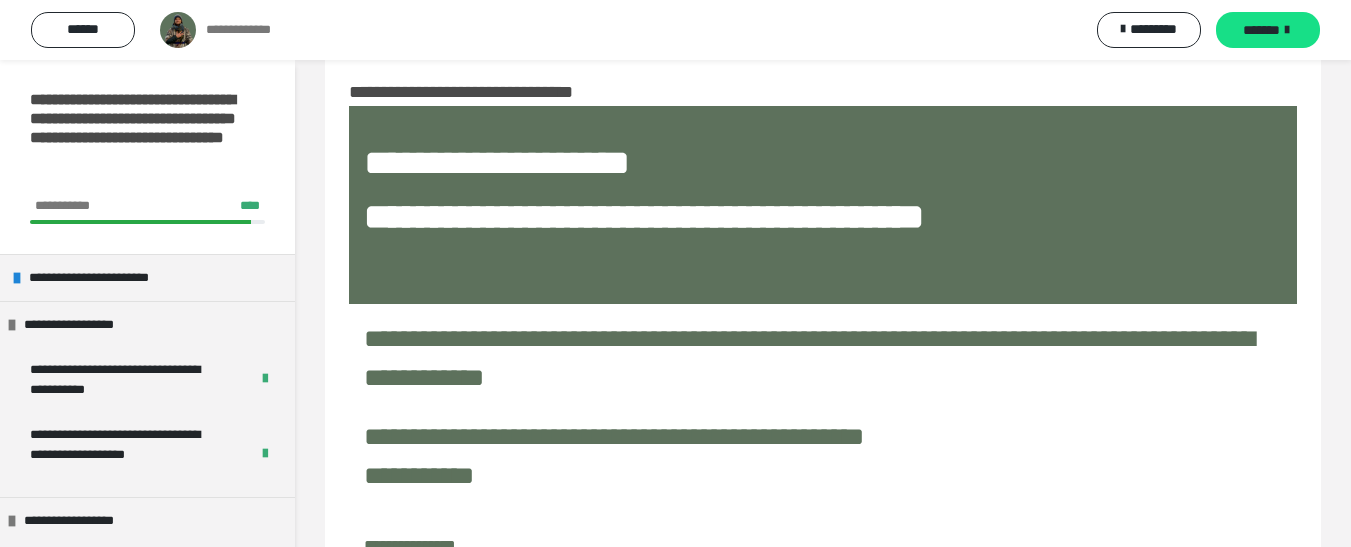 scroll, scrollTop: 0, scrollLeft: 0, axis: both 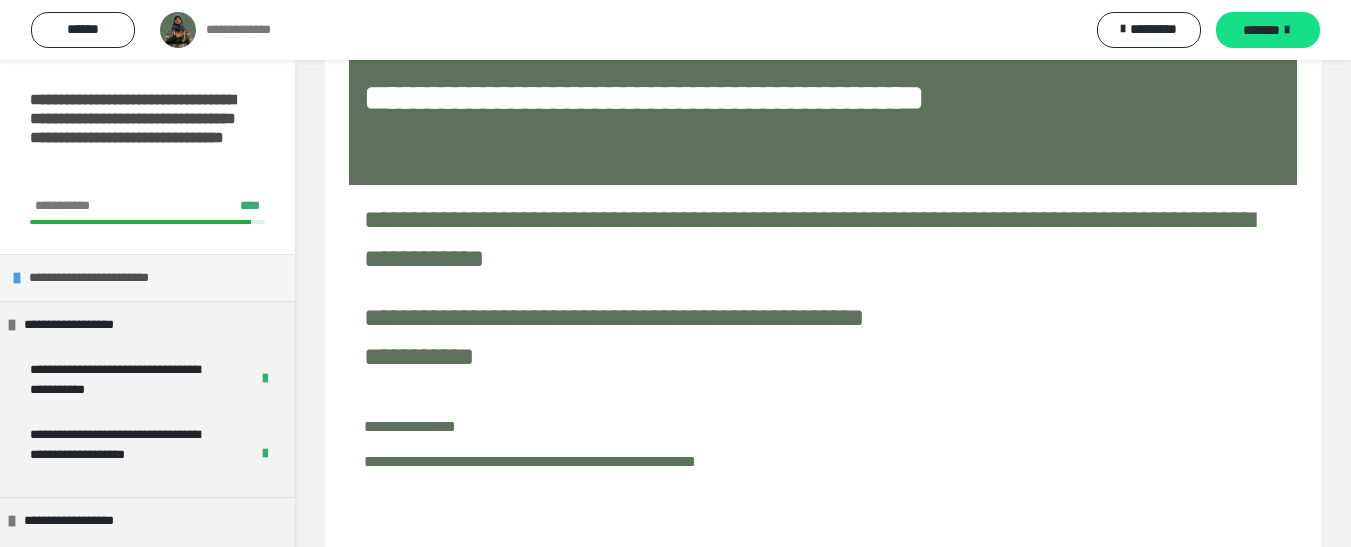 click on "**********" at bounding box center (107, 278) 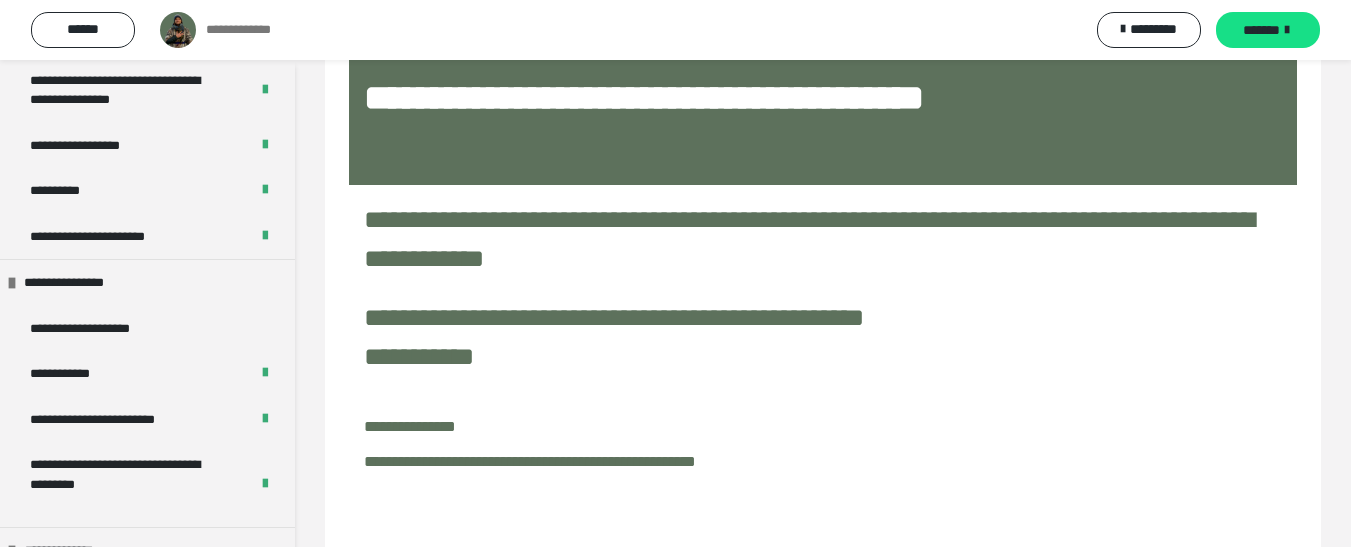 scroll, scrollTop: 1006, scrollLeft: 0, axis: vertical 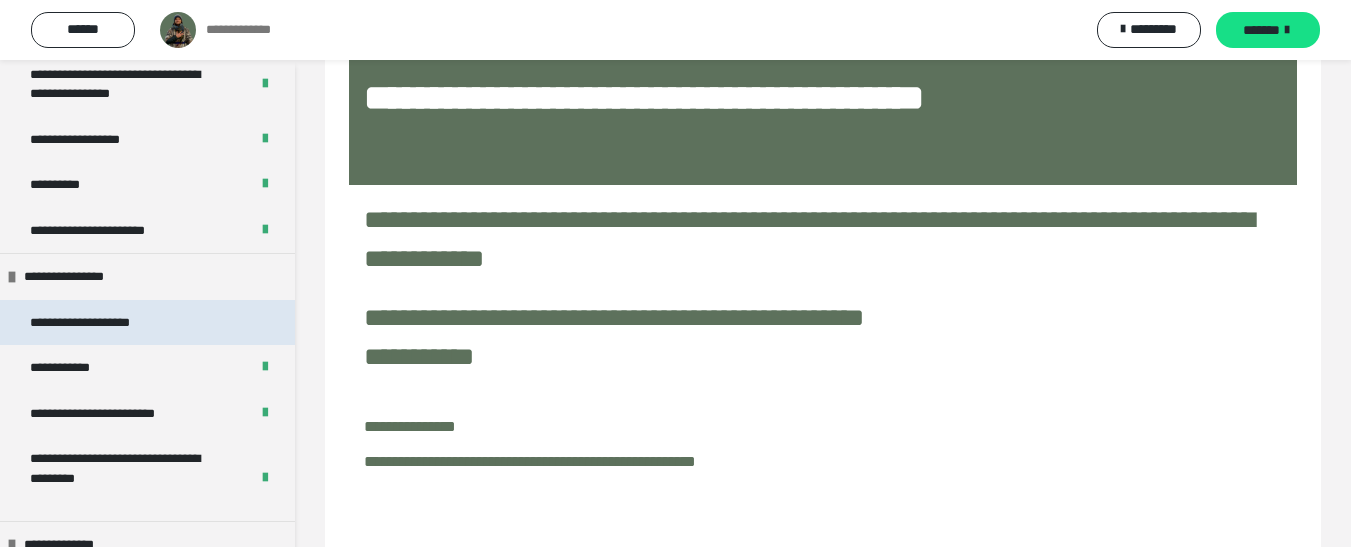 click on "**********" at bounding box center (105, 323) 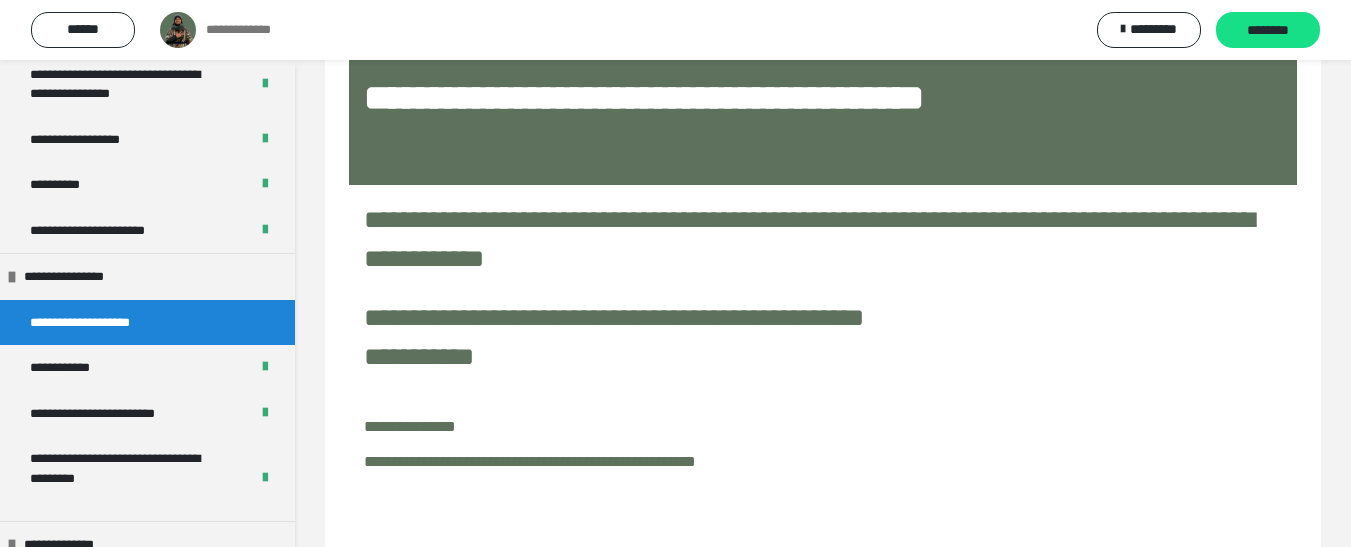 scroll, scrollTop: 60, scrollLeft: 0, axis: vertical 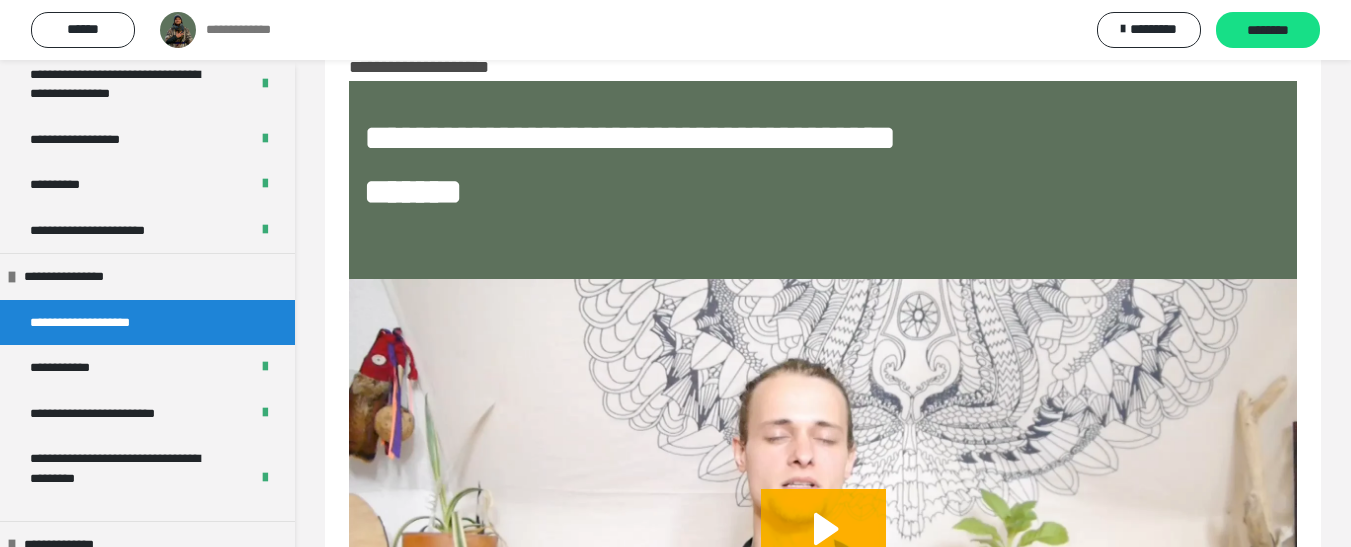 drag, startPoint x: 1268, startPoint y: 31, endPoint x: 815, endPoint y: 165, distance: 472.40344 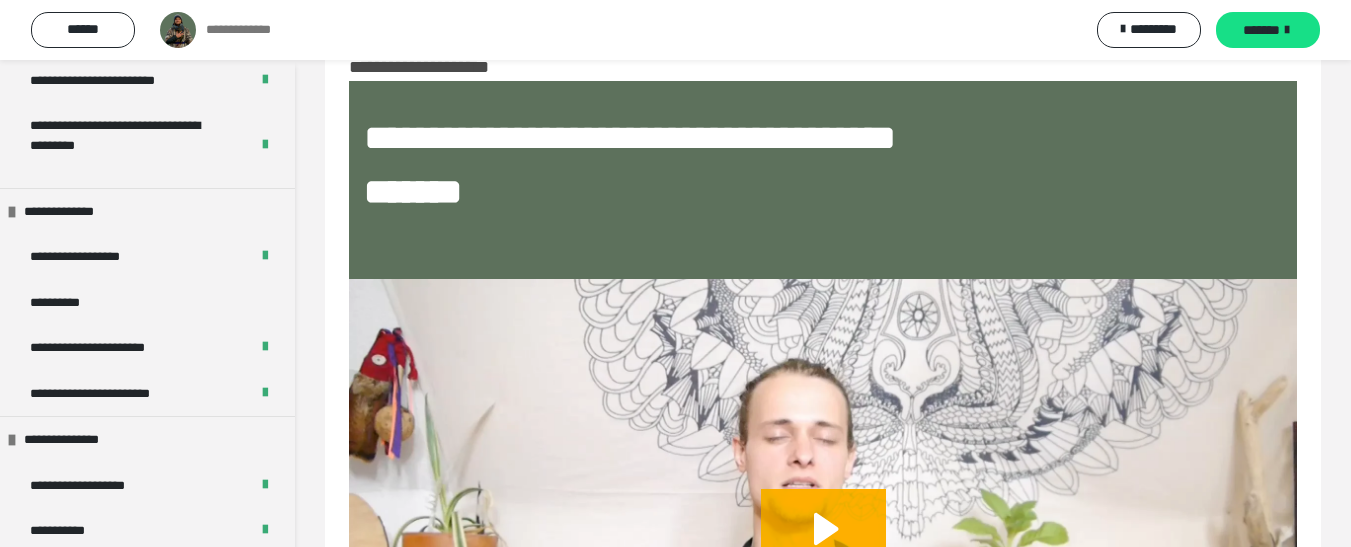 scroll, scrollTop: 1345, scrollLeft: 0, axis: vertical 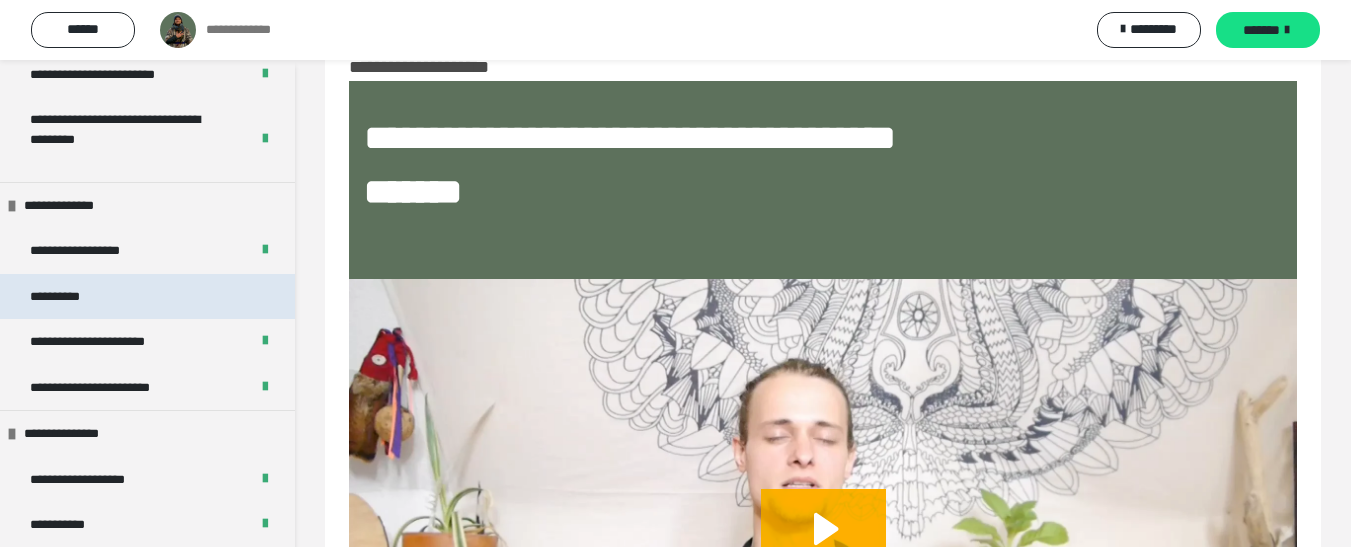 click on "**********" at bounding box center [147, 297] 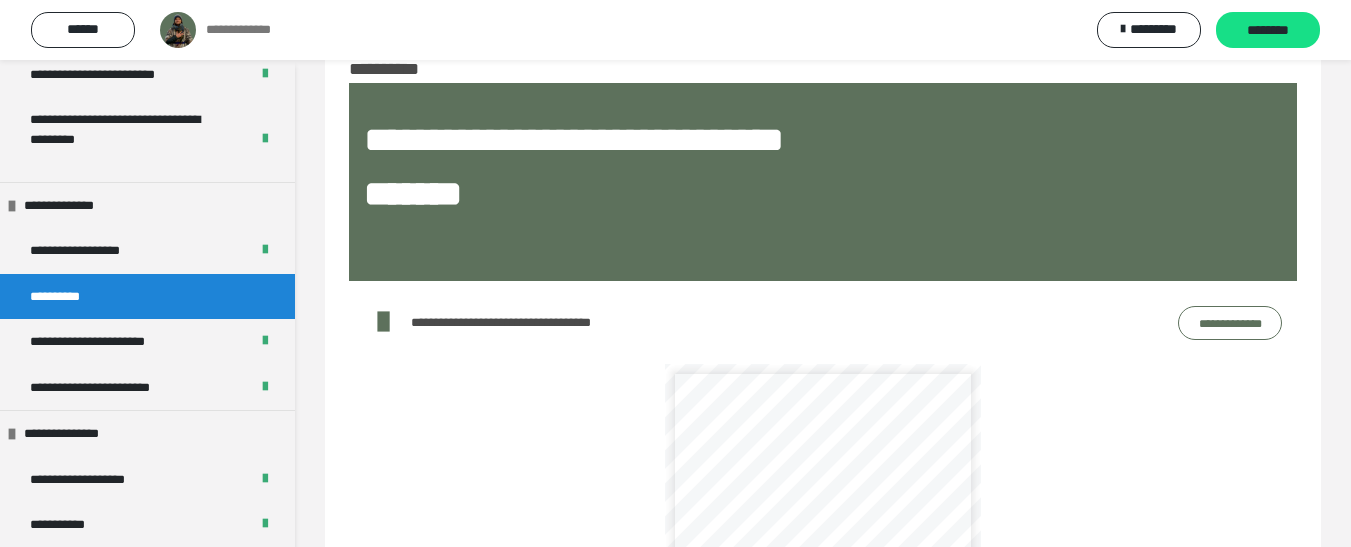scroll, scrollTop: 0, scrollLeft: 0, axis: both 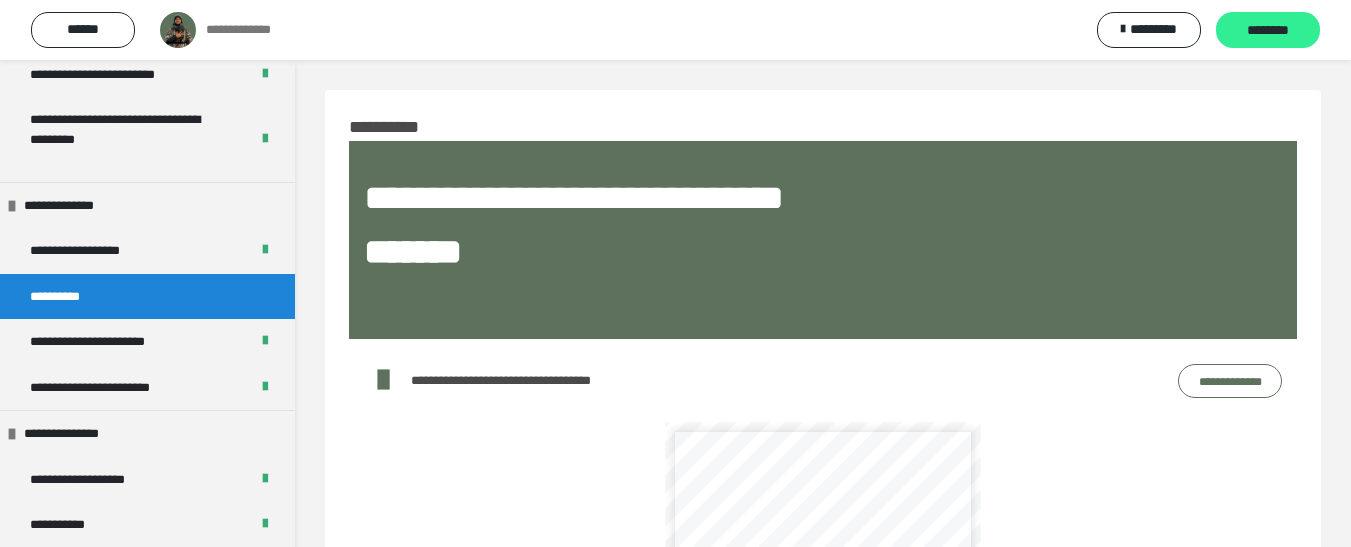 click on "********" at bounding box center (1268, 31) 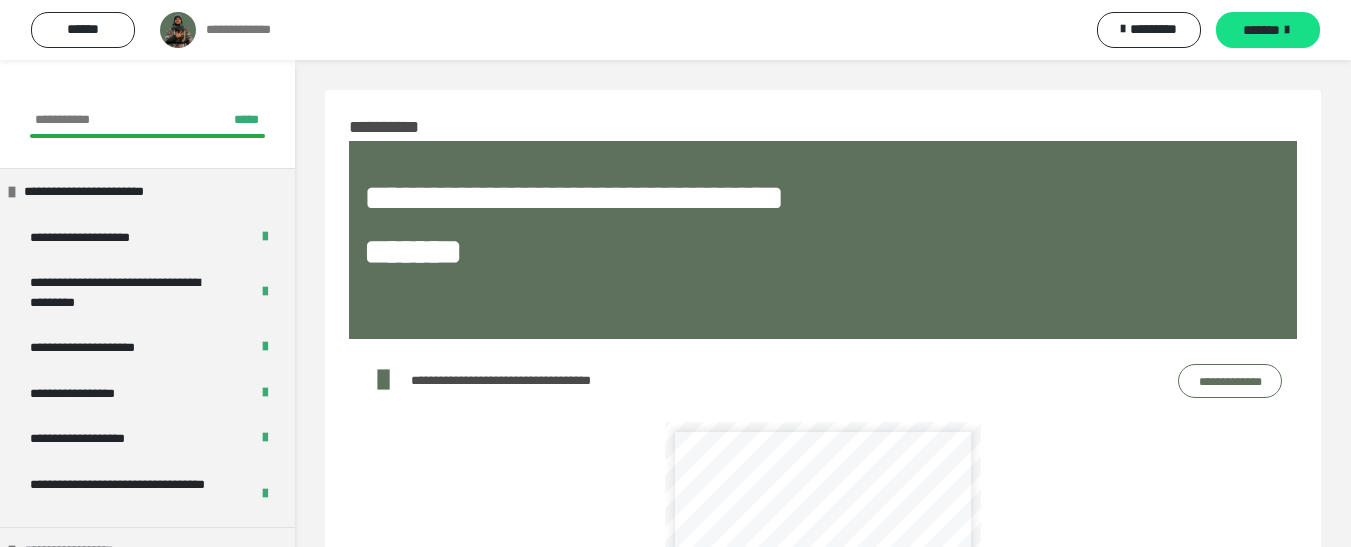 scroll, scrollTop: 0, scrollLeft: 0, axis: both 